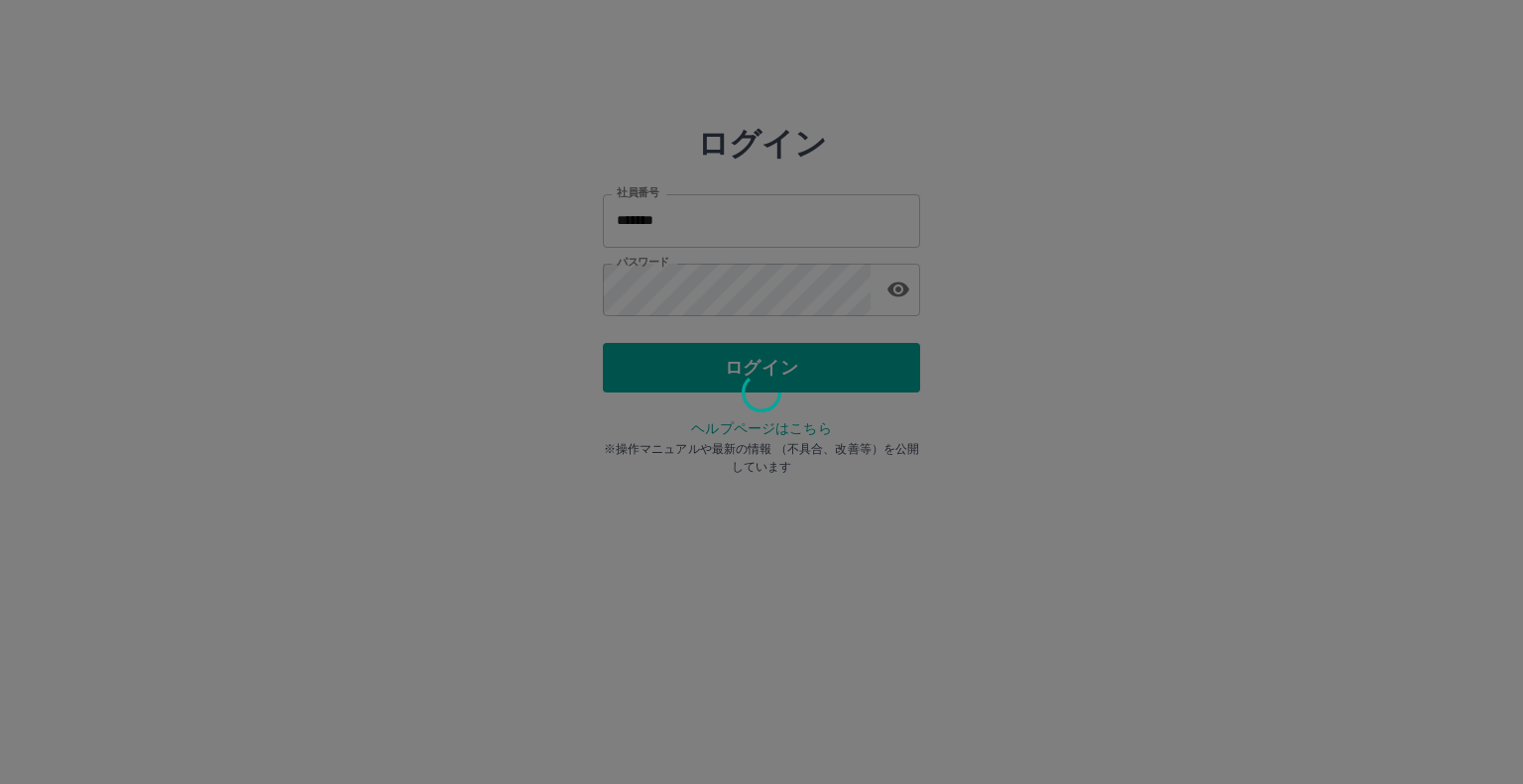 scroll, scrollTop: 0, scrollLeft: 0, axis: both 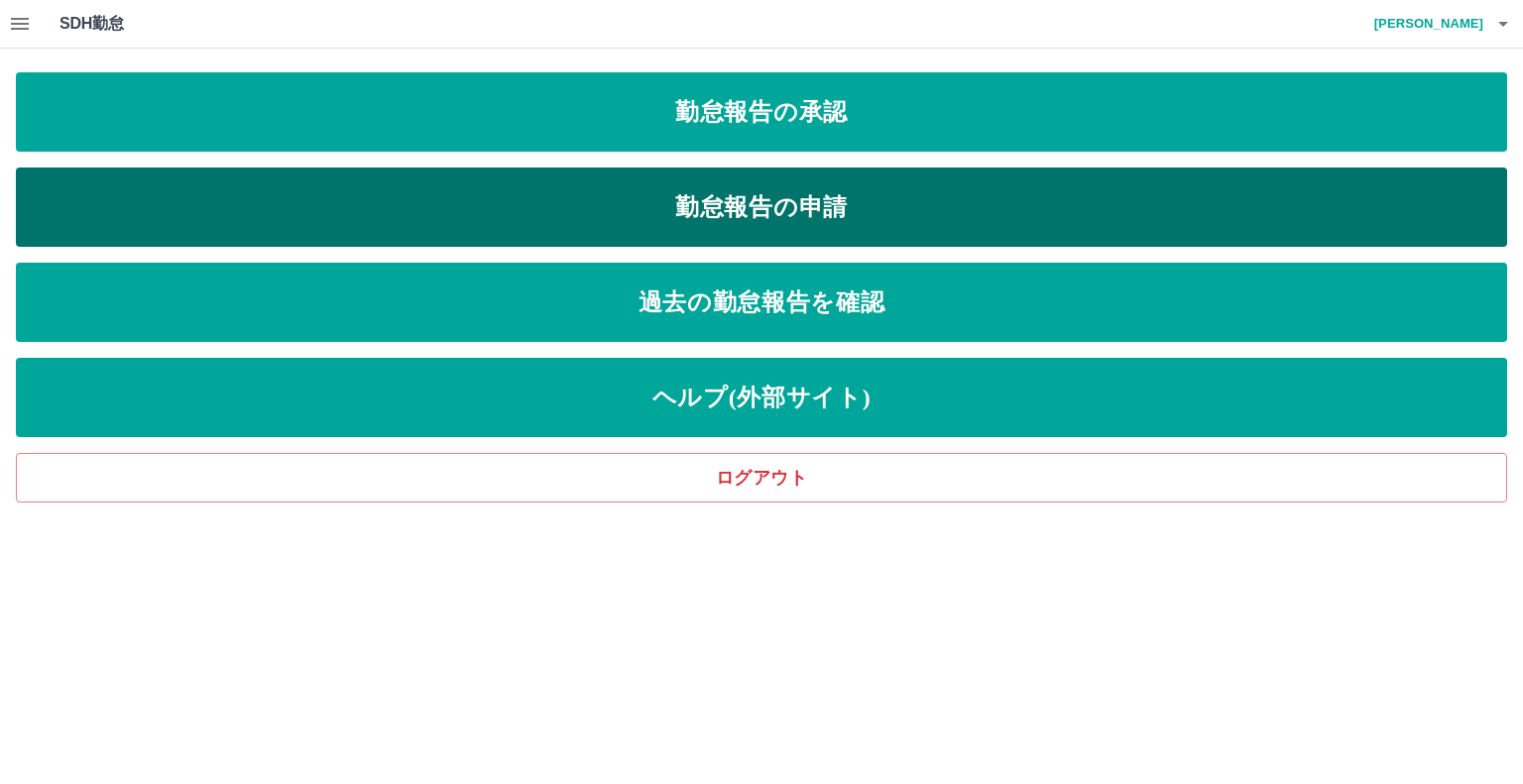 click on "勤怠報告の申請" at bounding box center [762, 207] 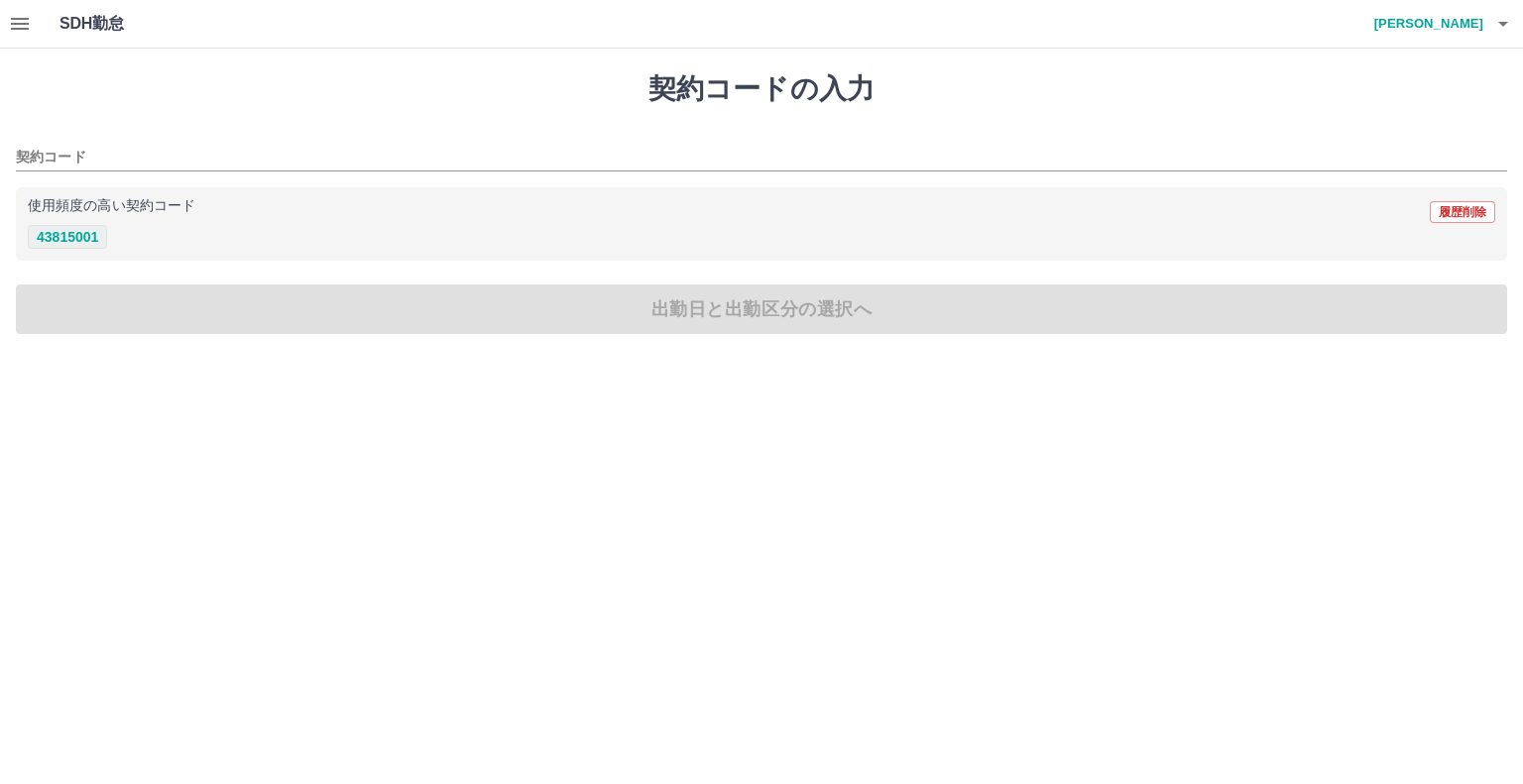 click on "43815001" at bounding box center (67, 237) 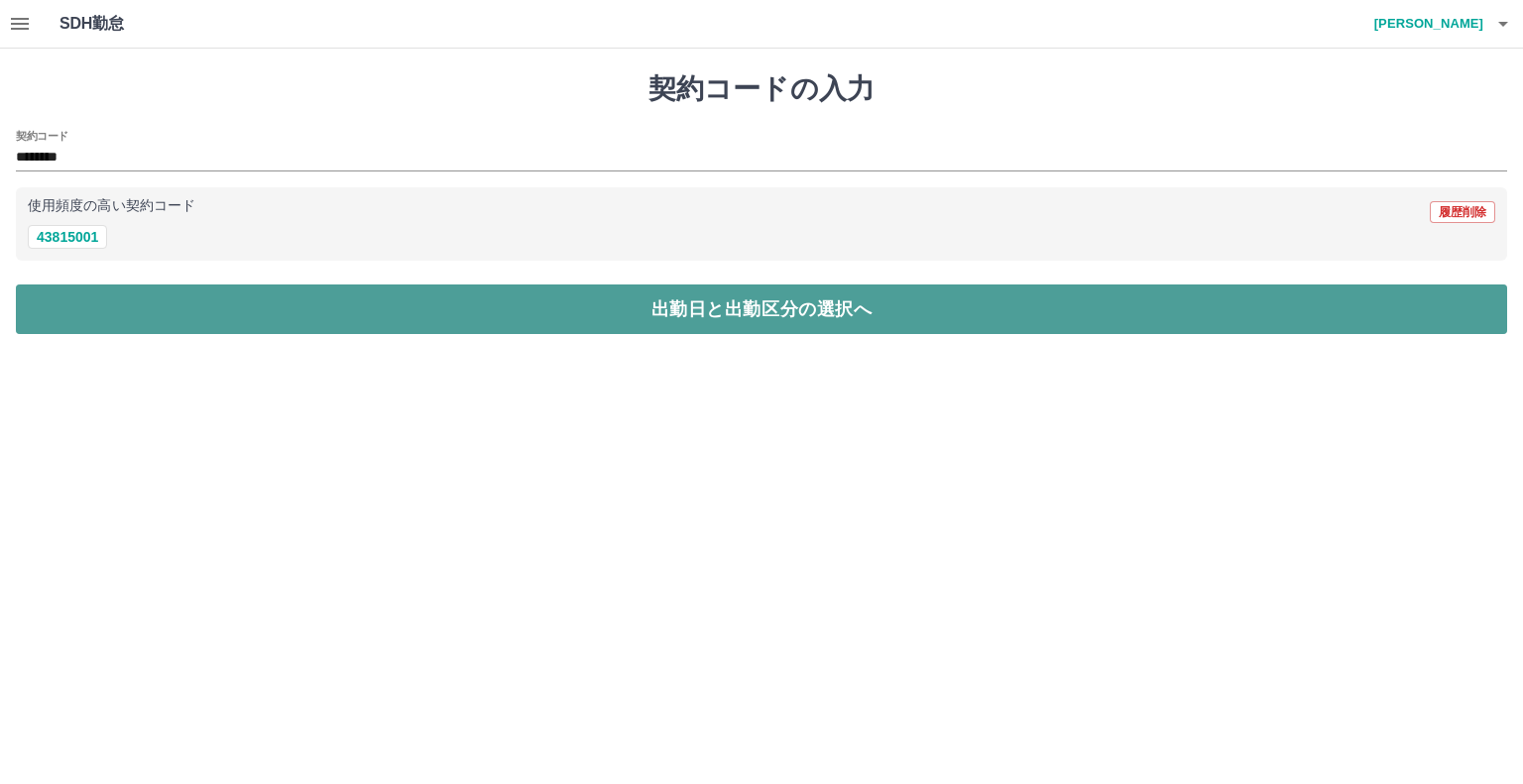 click on "出勤日と出勤区分の選択へ" at bounding box center [762, 309] 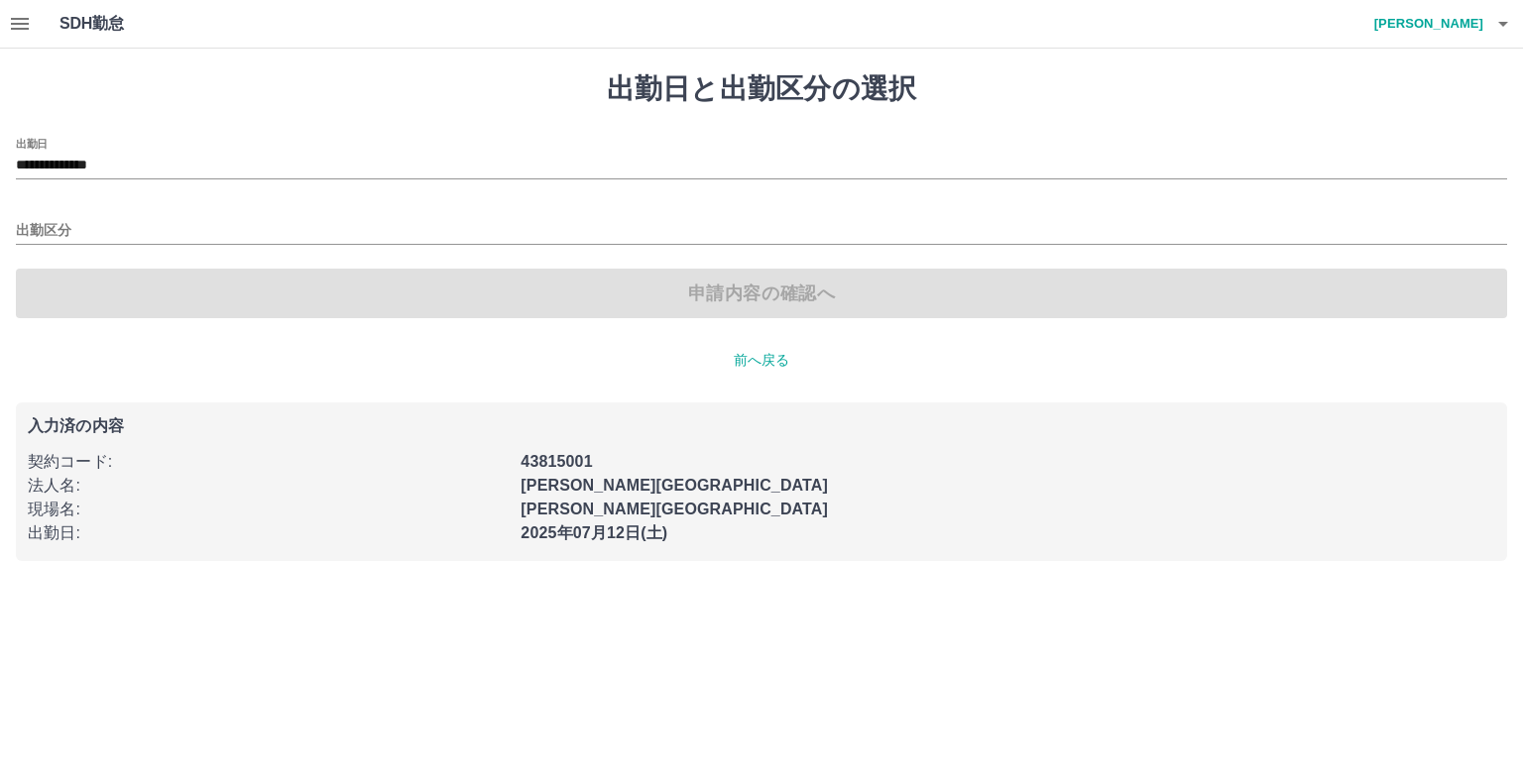 click on "出勤区分" at bounding box center [762, 224] 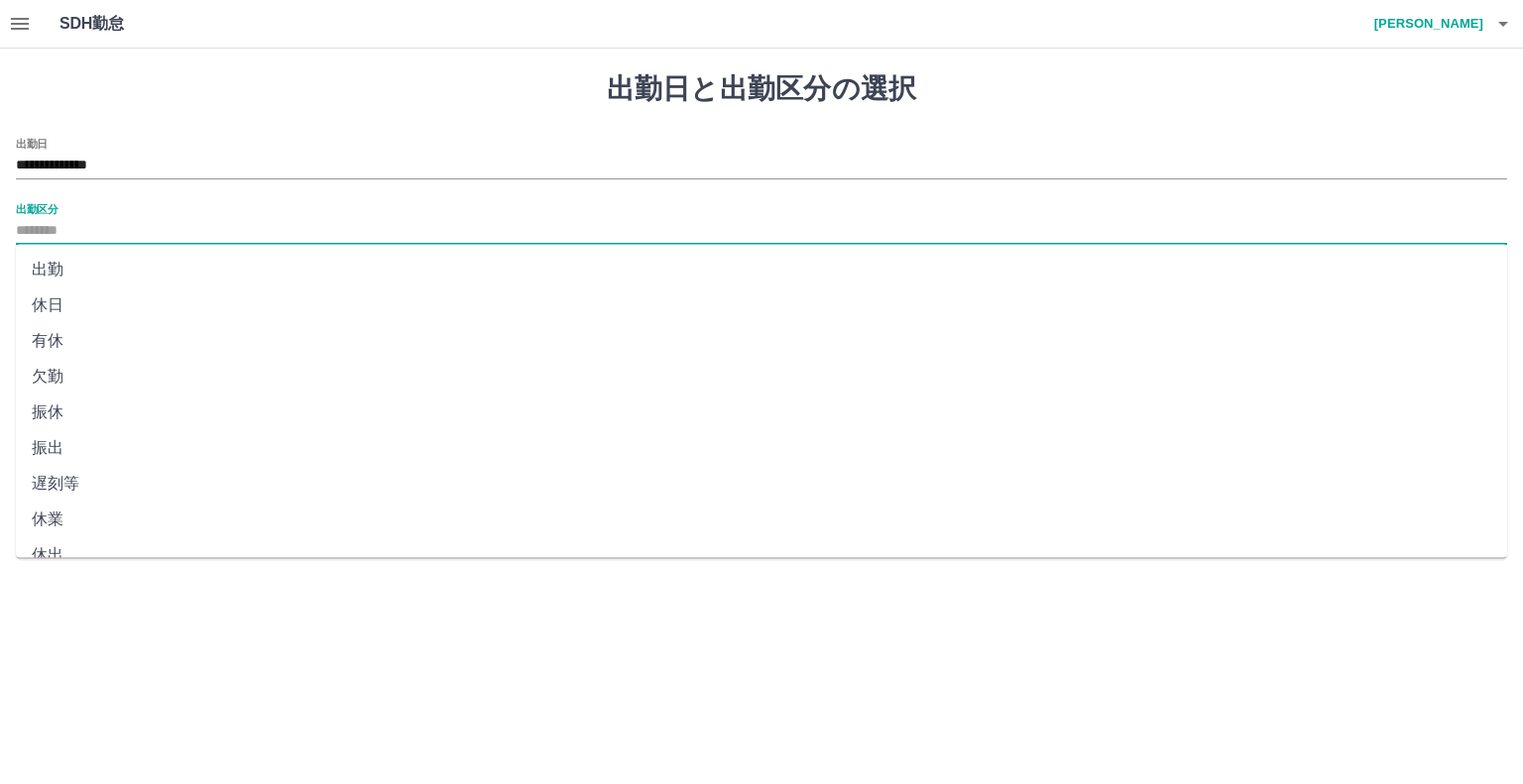 click on "出勤区分" at bounding box center (762, 231) 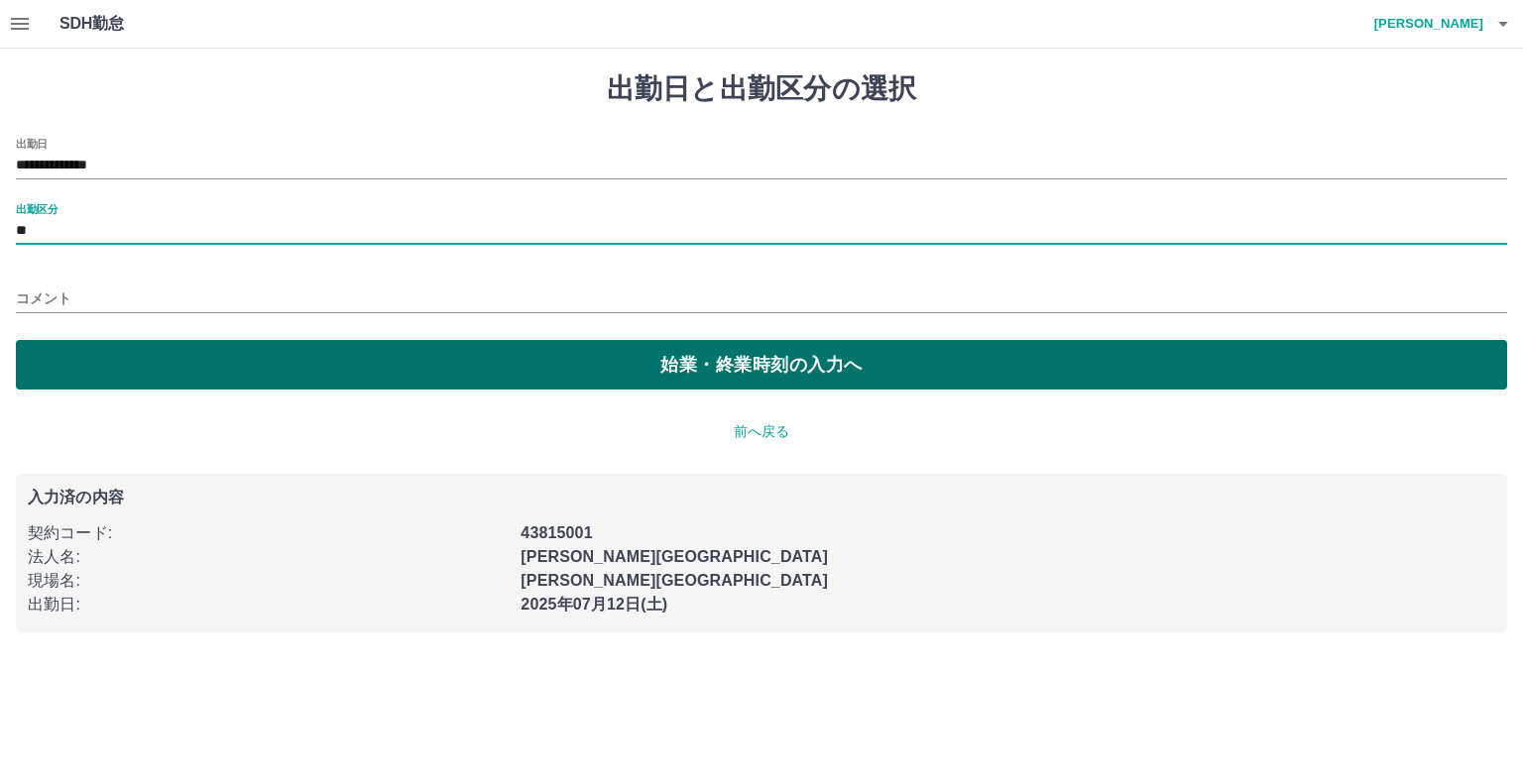 click on "始業・終業時刻の入力へ" at bounding box center (762, 365) 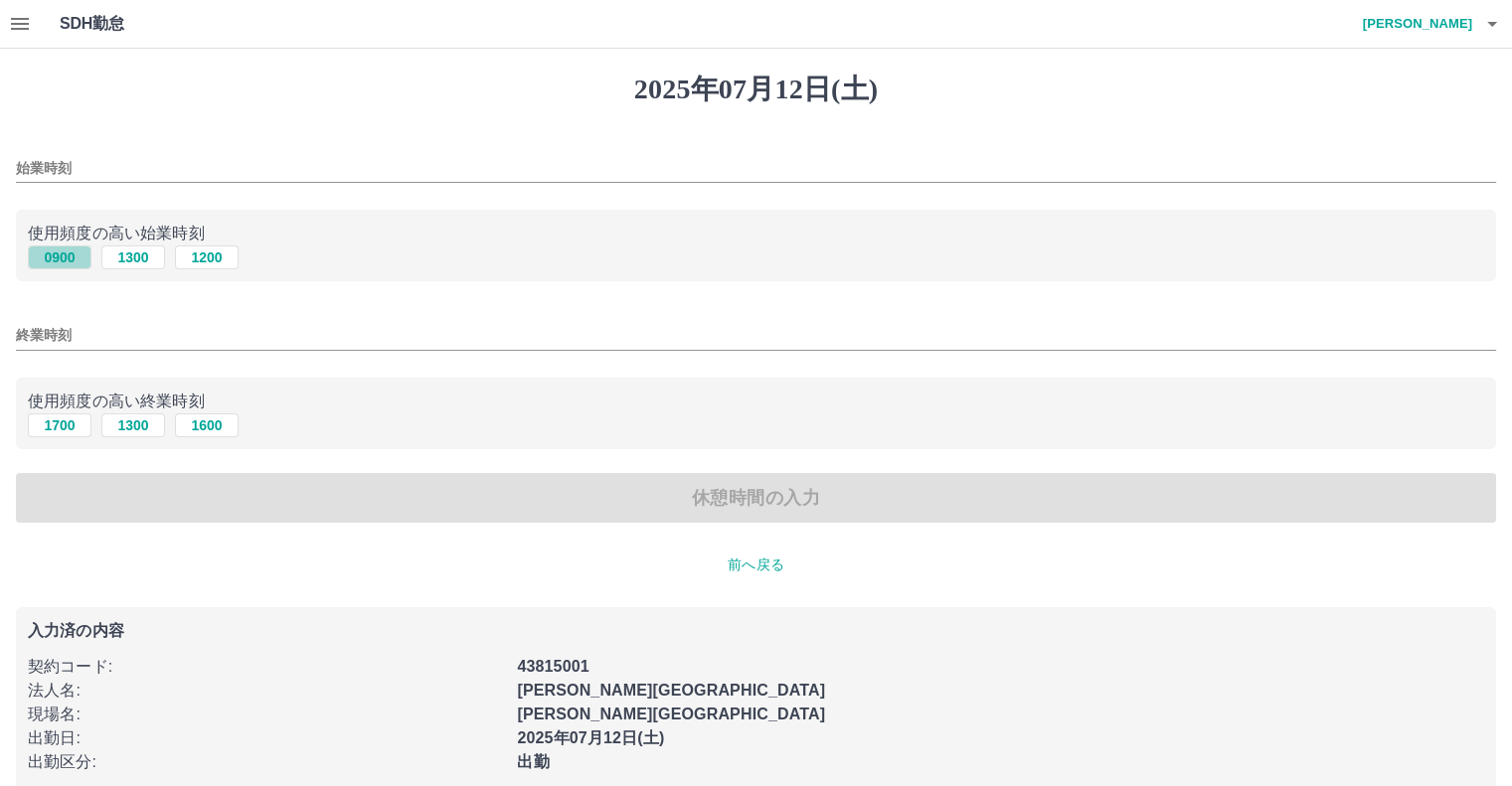 click on "0900" at bounding box center (60, 257) 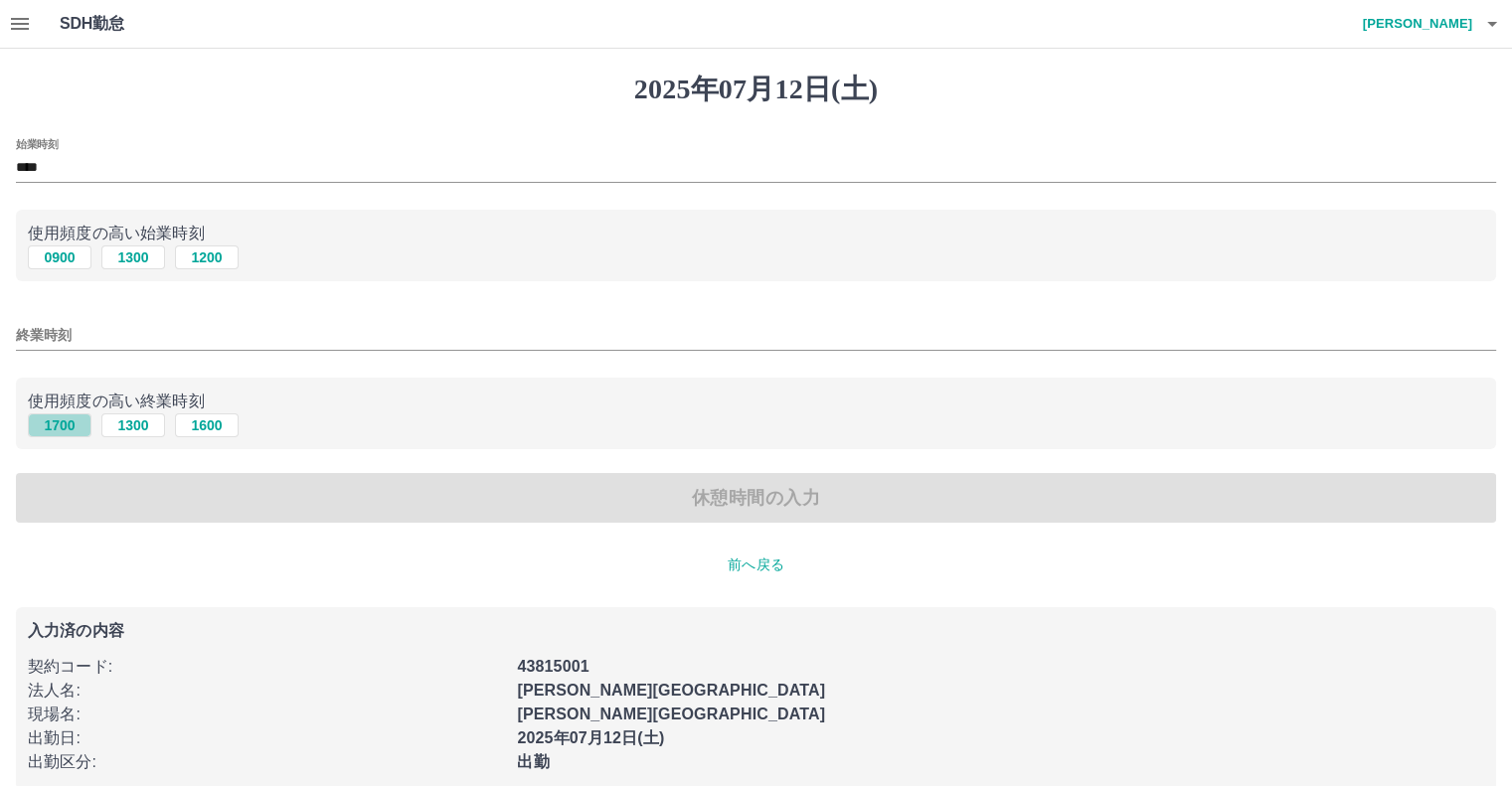 click on "1700" at bounding box center [60, 425] 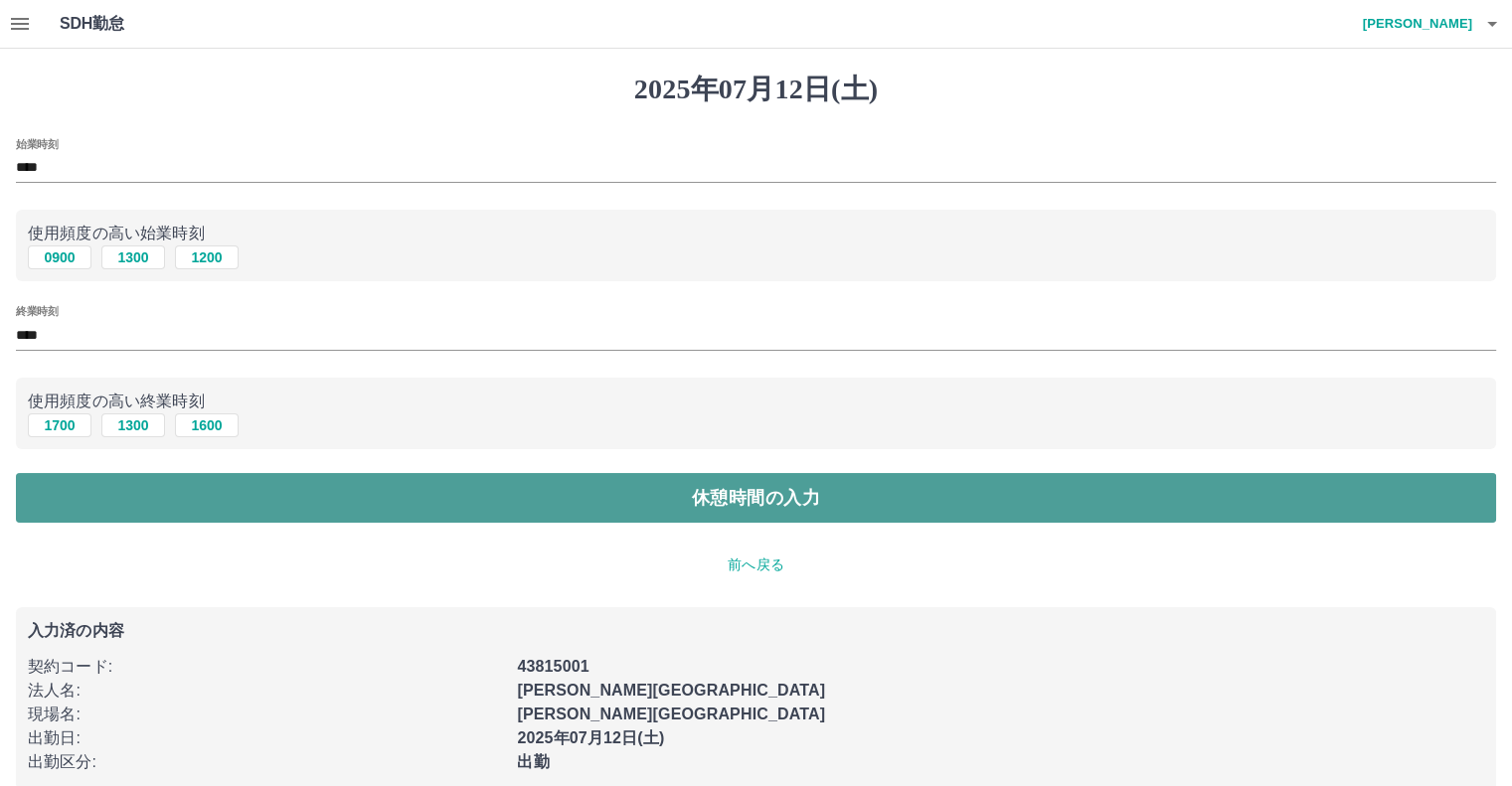 click on "休憩時間の入力" at bounding box center (756, 498) 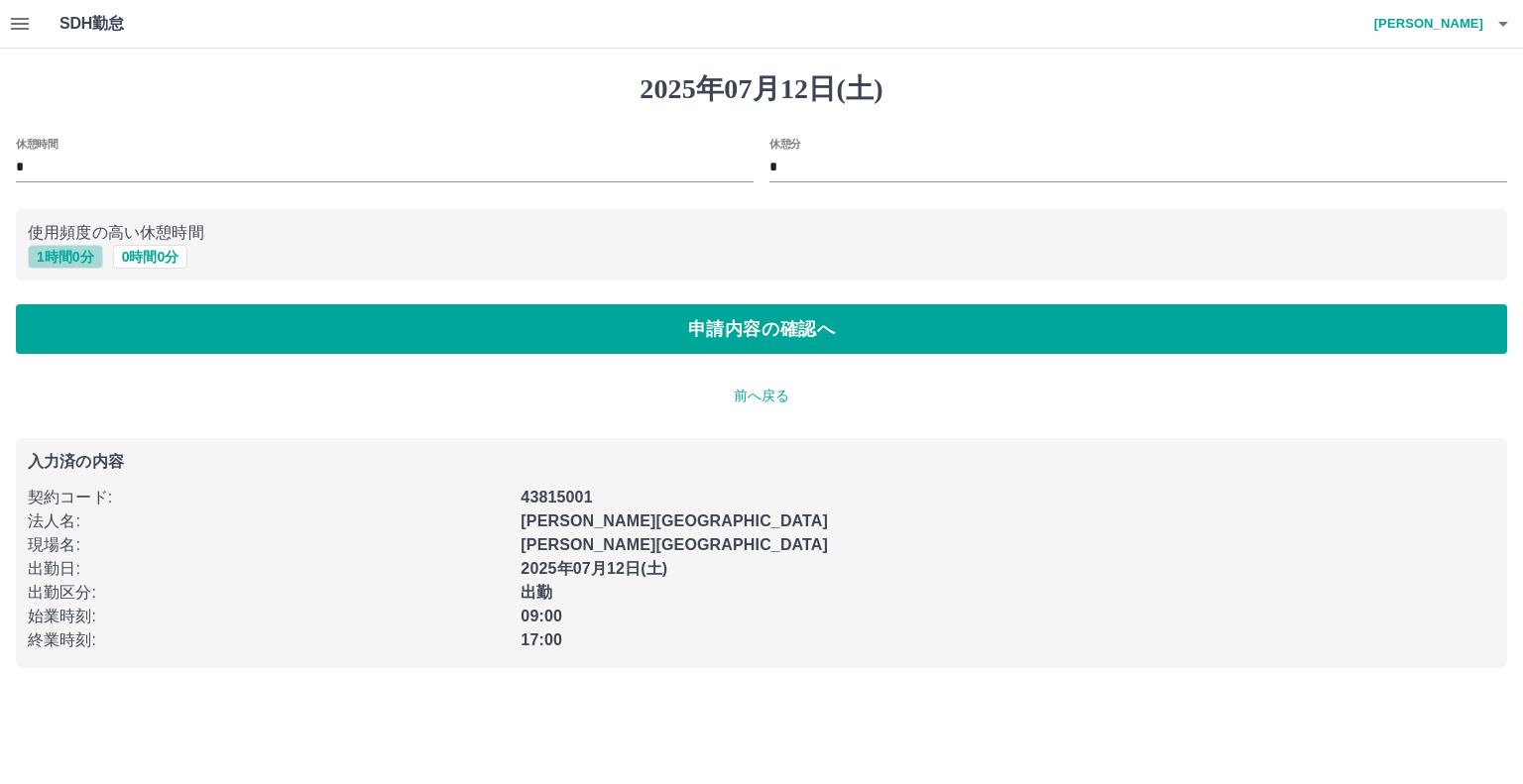 click on "1 時間 0 分" at bounding box center (65, 257) 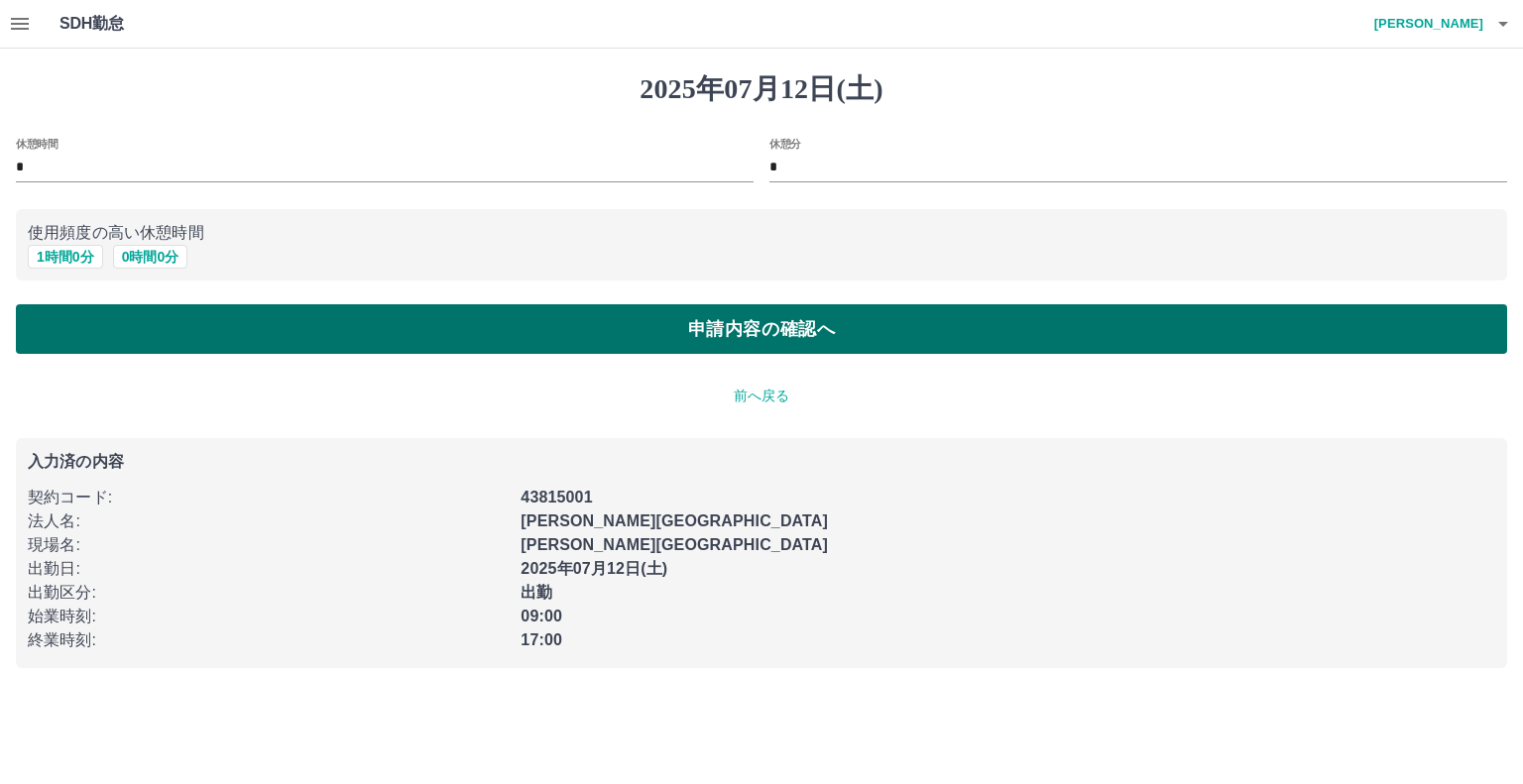 click on "申請内容の確認へ" at bounding box center [762, 329] 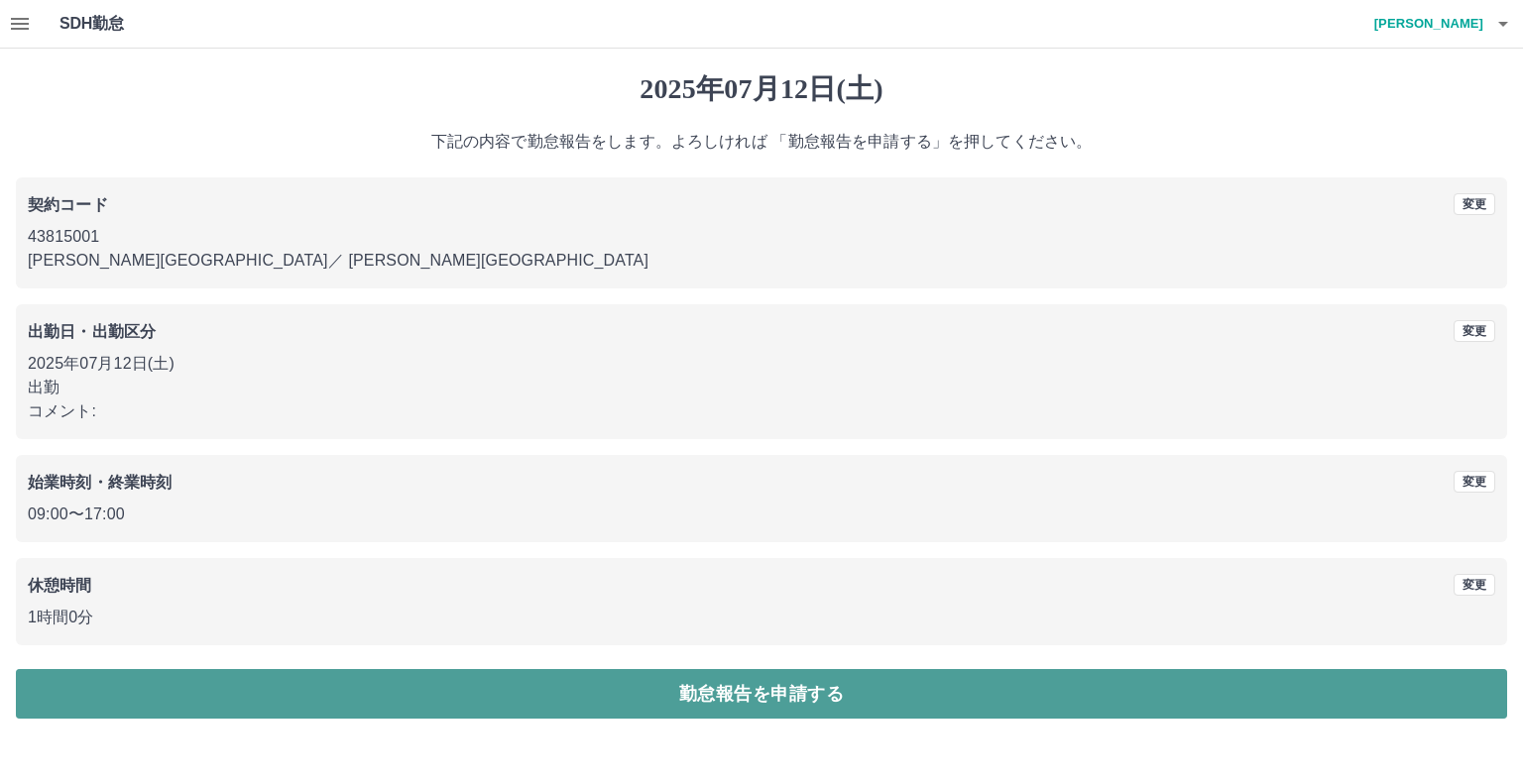 click on "勤怠報告を申請する" at bounding box center [762, 694] 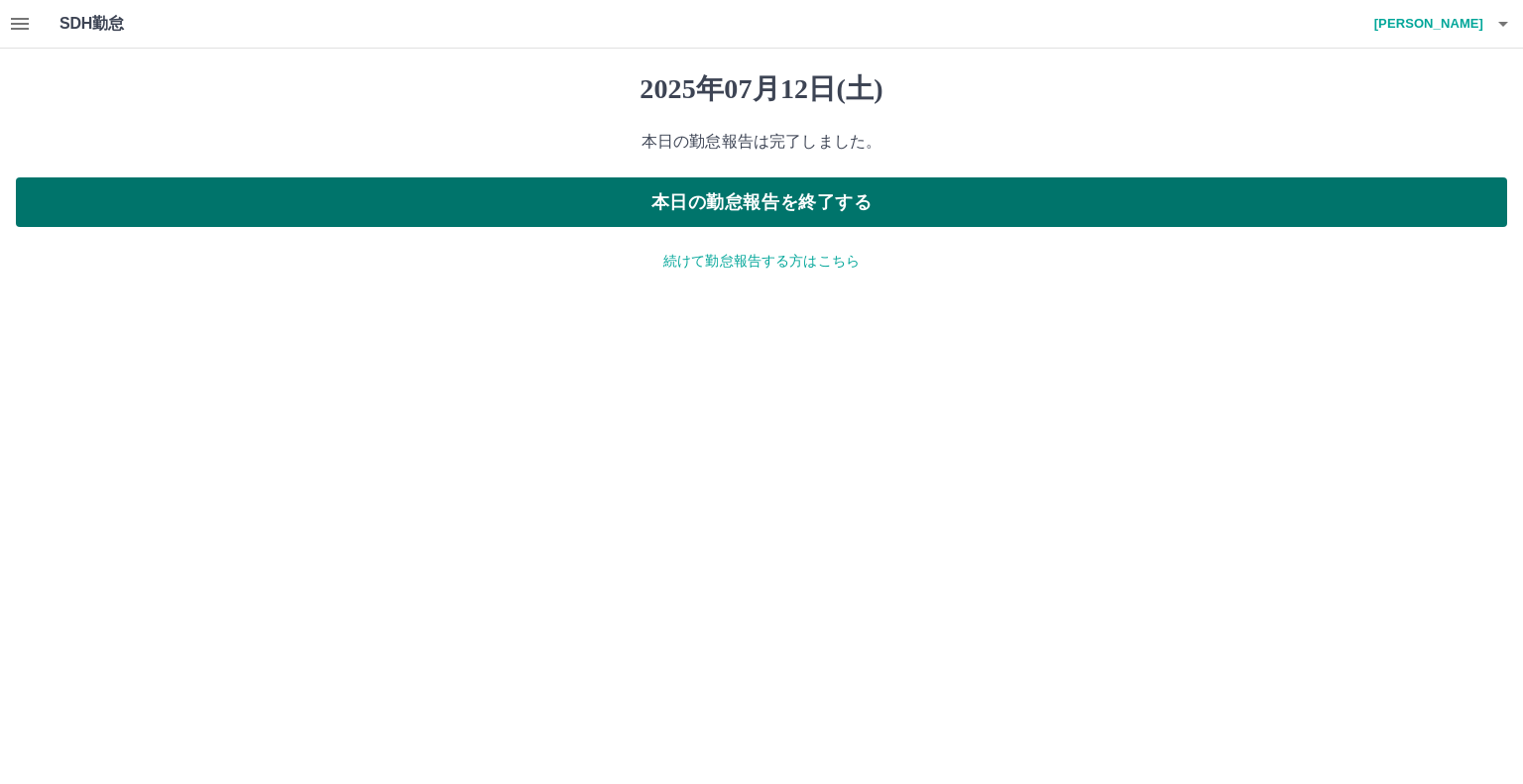 click on "本日の勤怠報告を終了する" at bounding box center [762, 202] 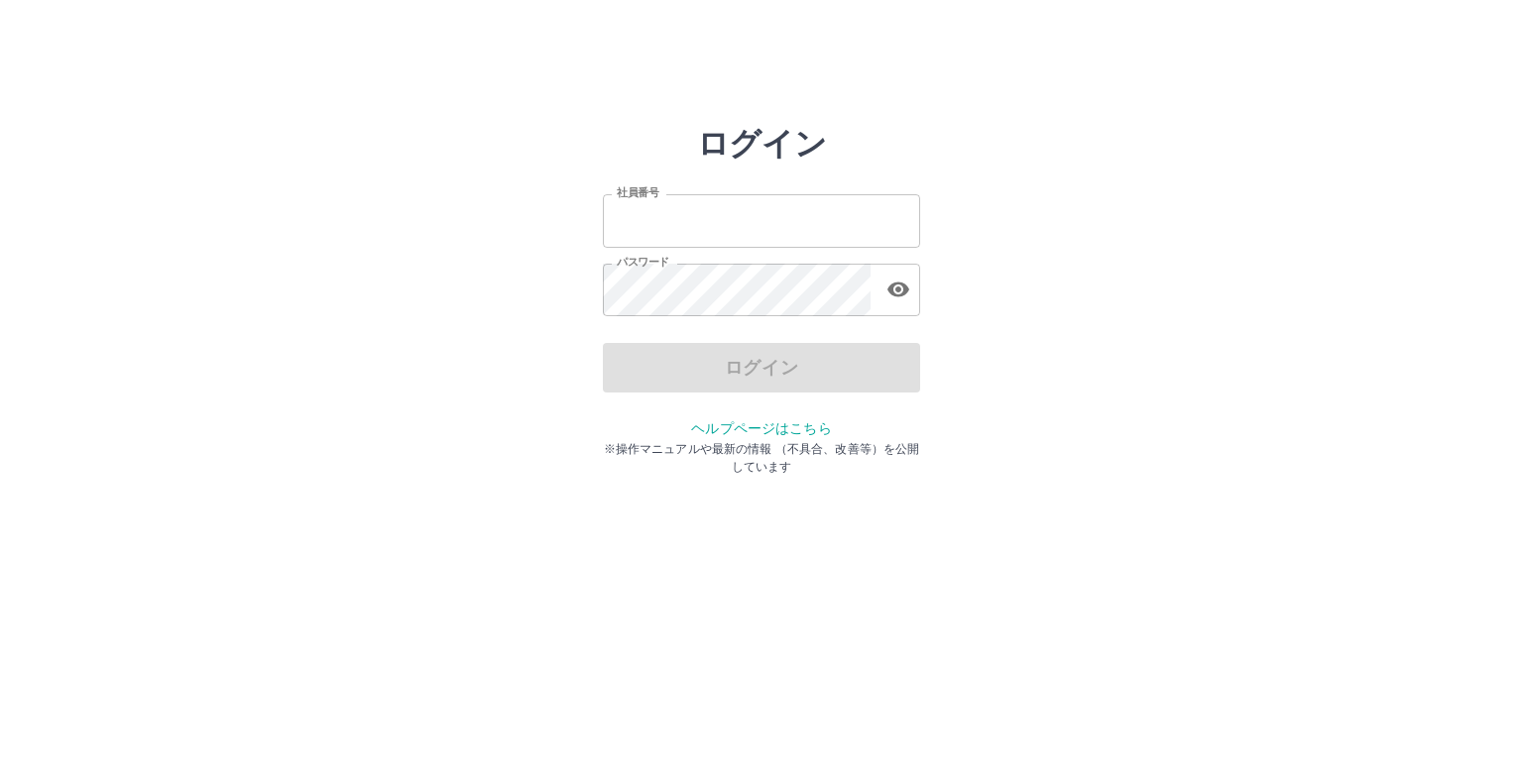 scroll, scrollTop: 0, scrollLeft: 0, axis: both 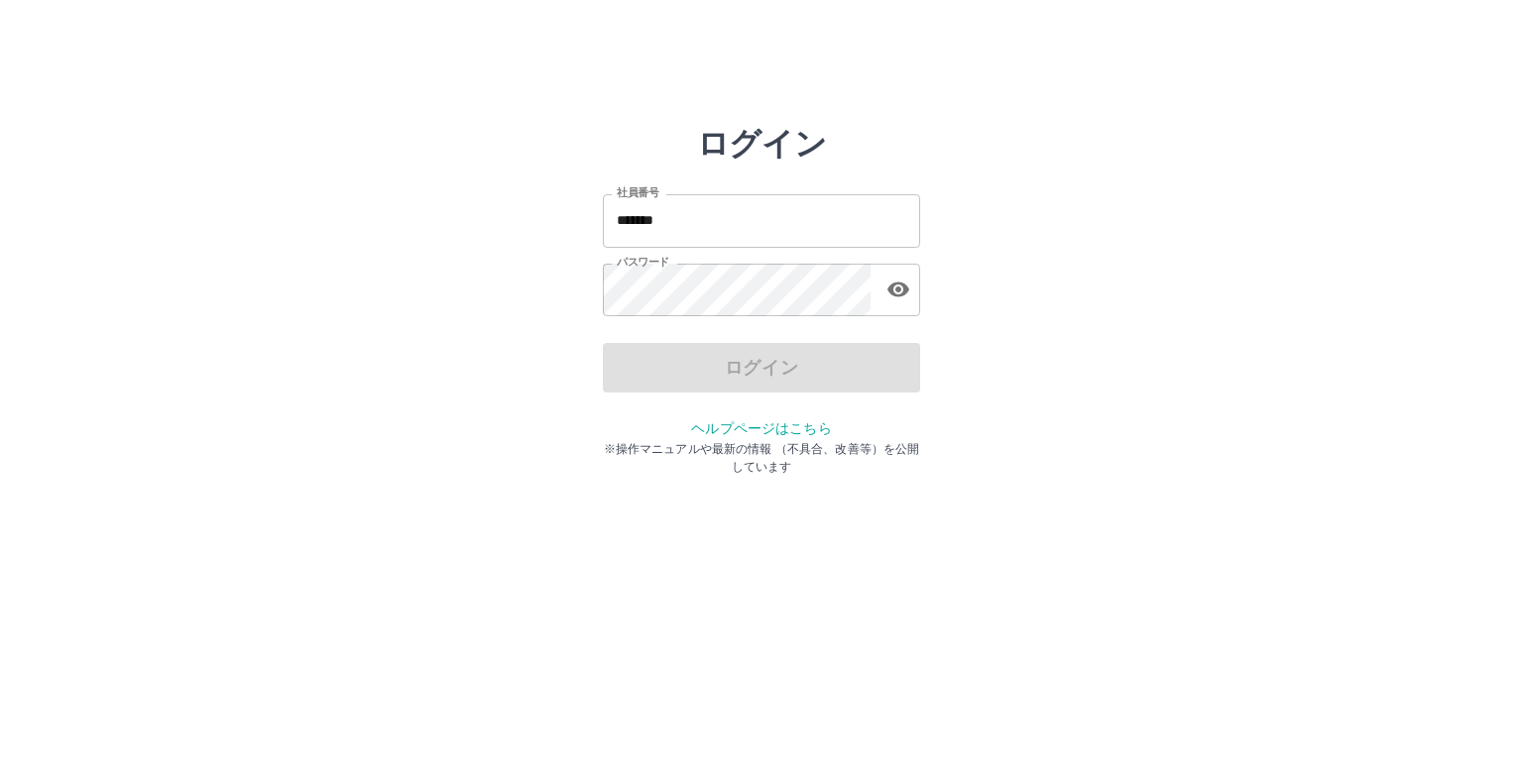 click on "*******" at bounding box center [762, 220] 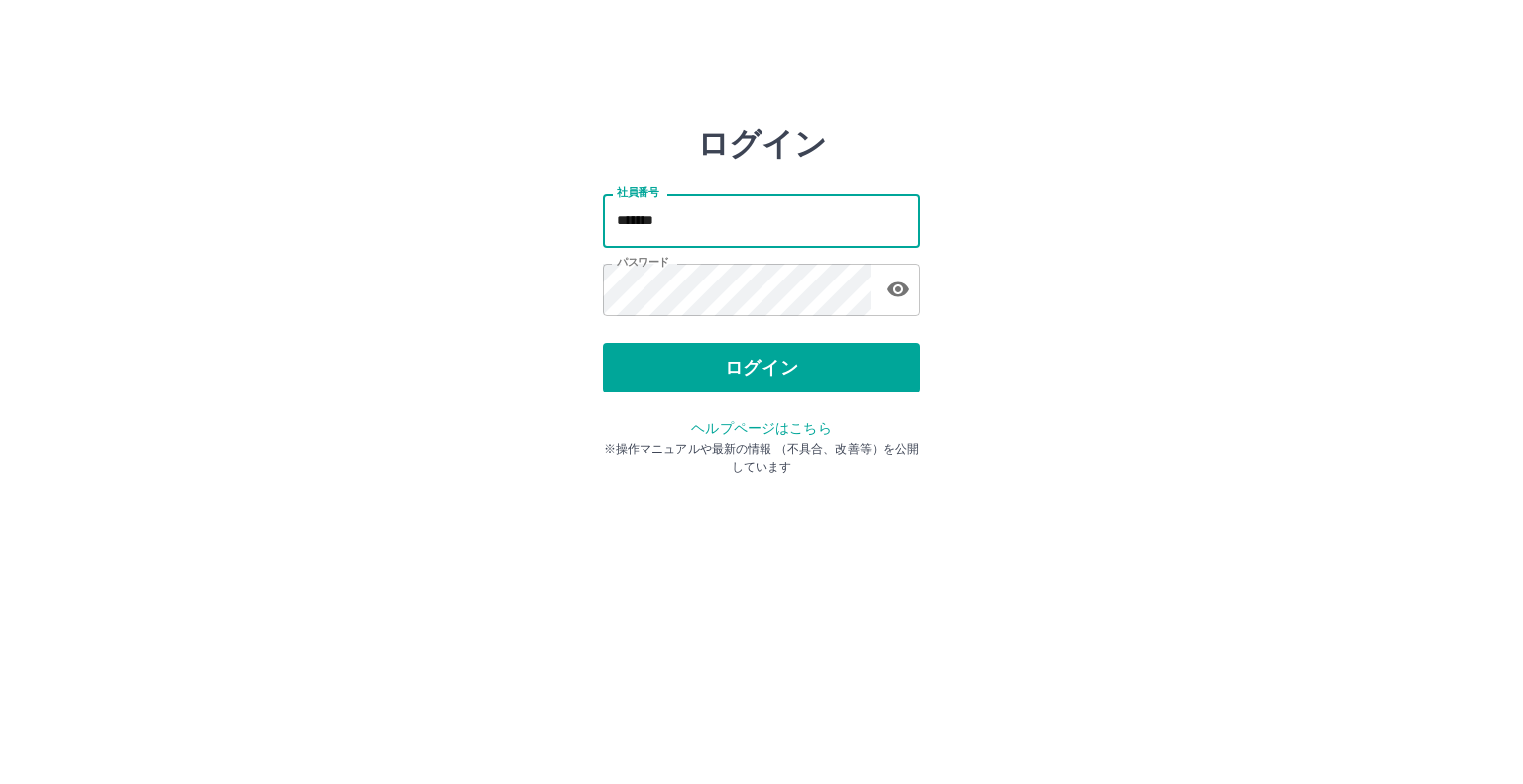 type on "*******" 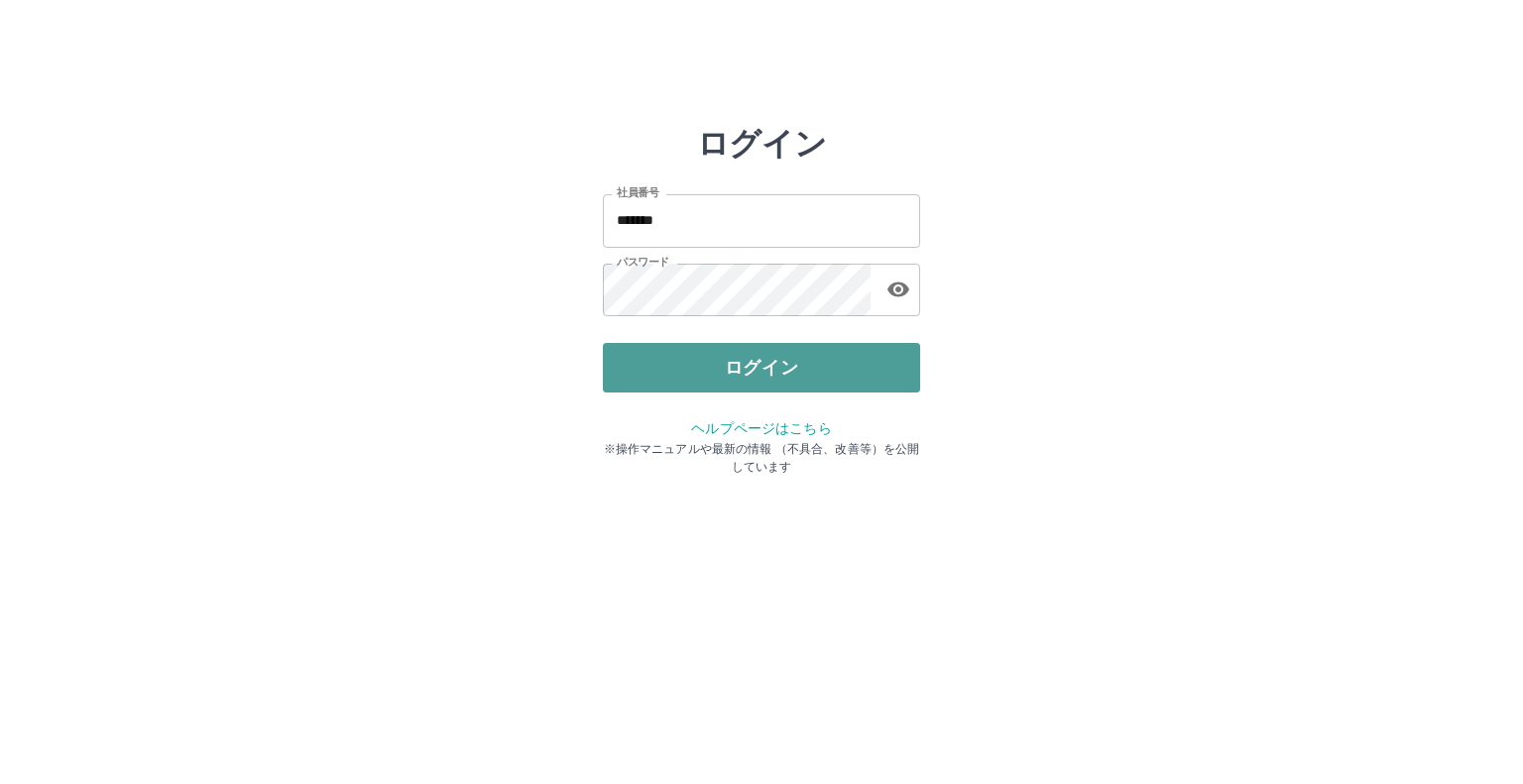 click on "ログイン" at bounding box center [762, 368] 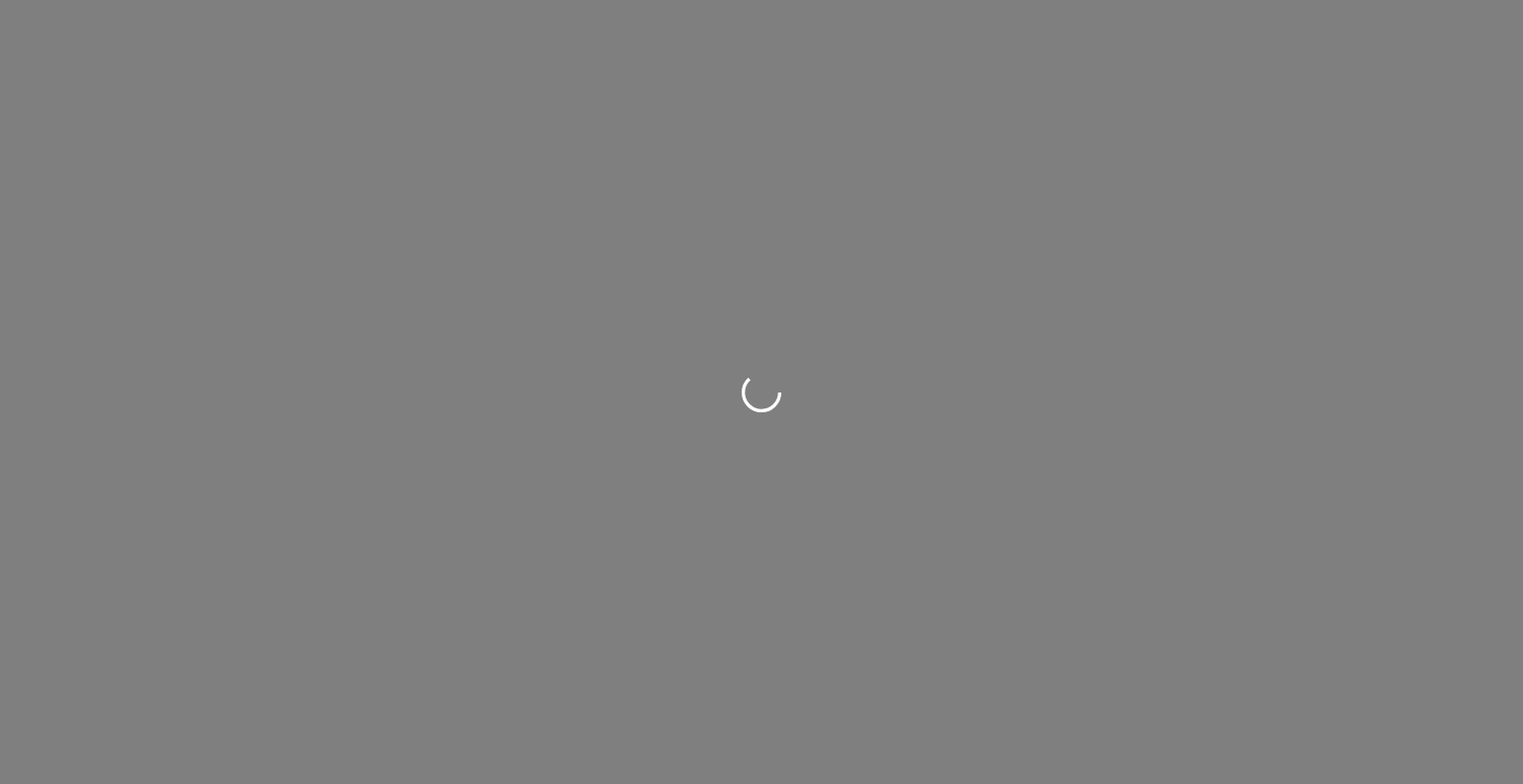 scroll, scrollTop: 0, scrollLeft: 0, axis: both 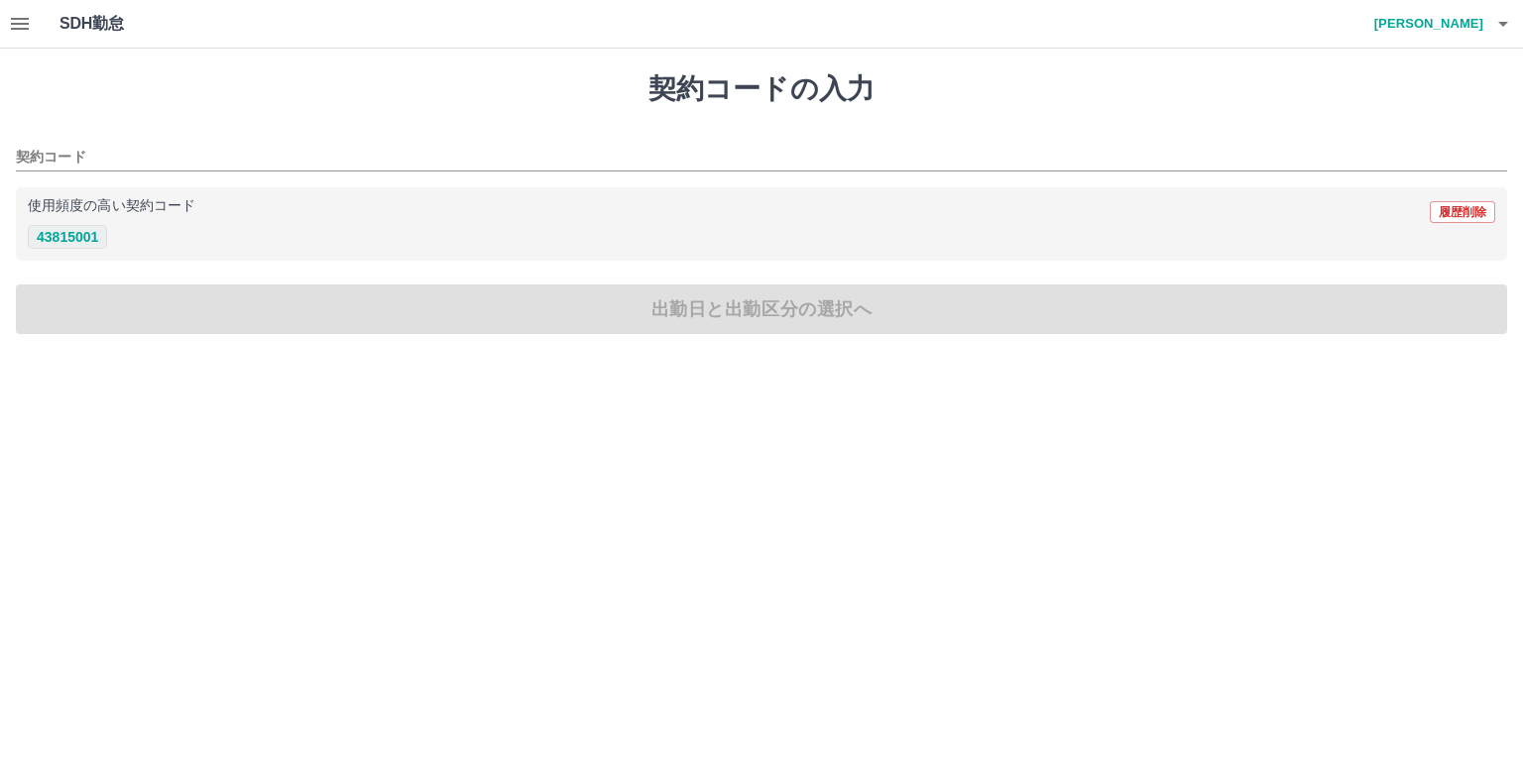 click on "43815001" at bounding box center [67, 237] 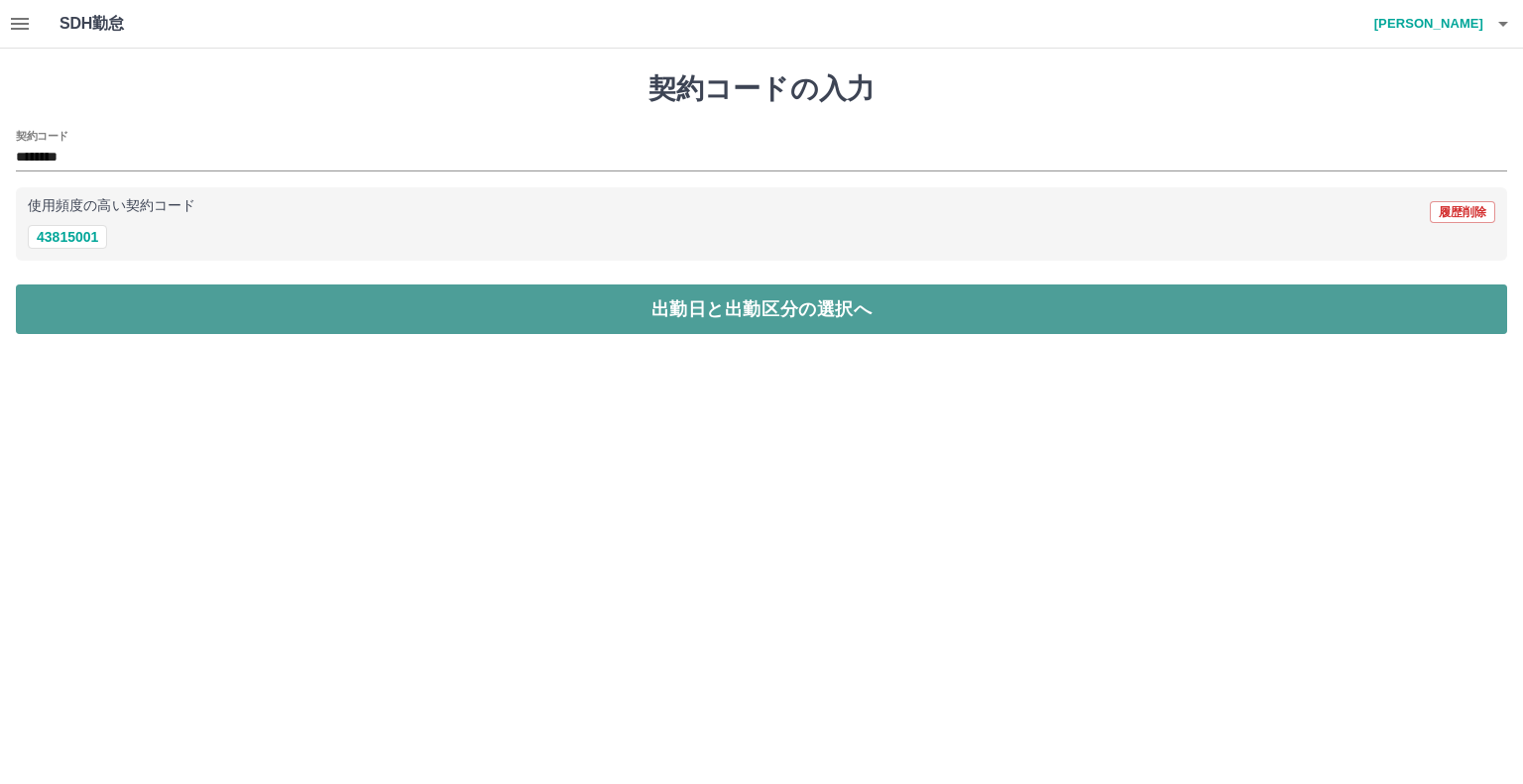 click on "出勤日と出勤区分の選択へ" at bounding box center (762, 309) 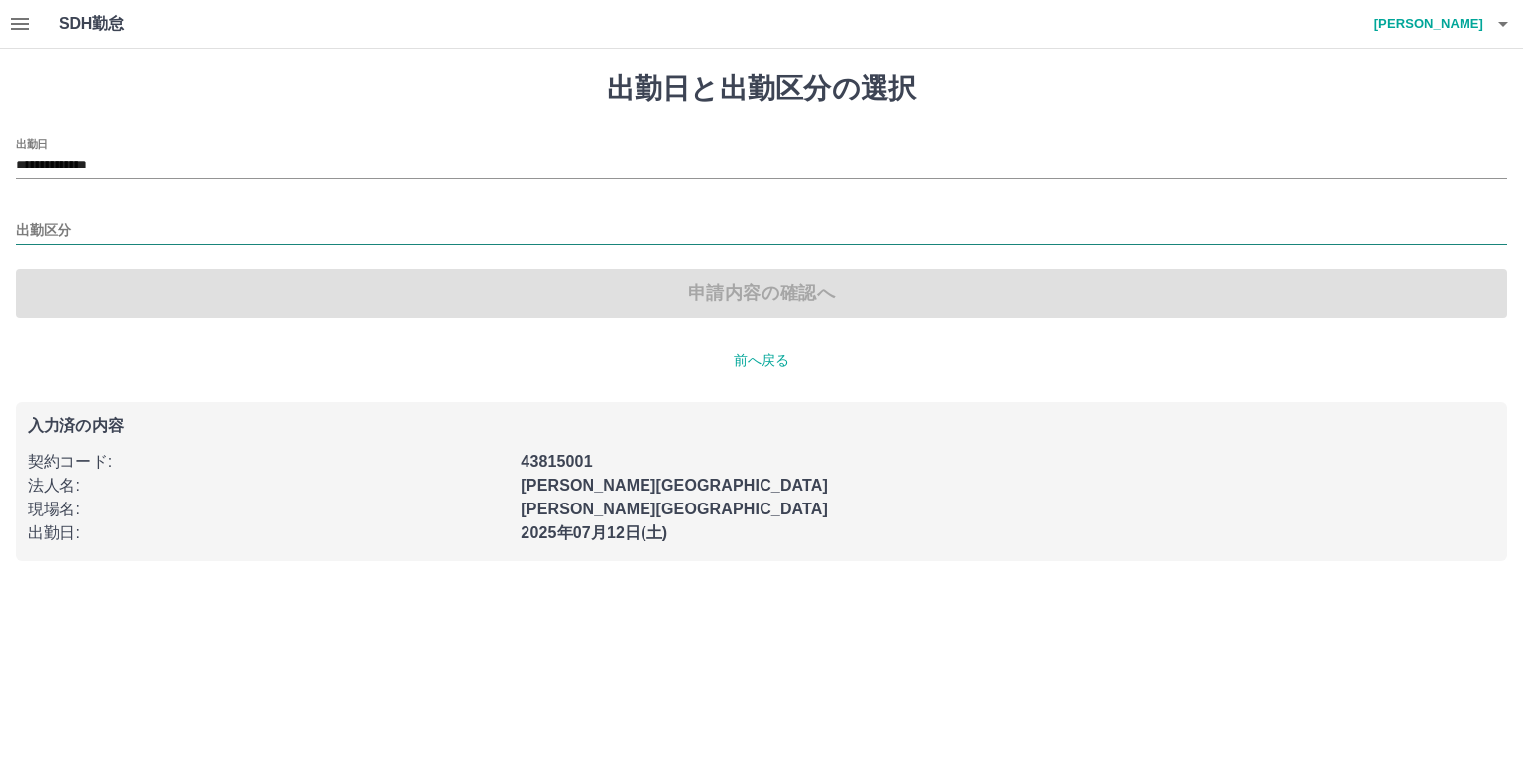 click on "出勤区分" at bounding box center (762, 231) 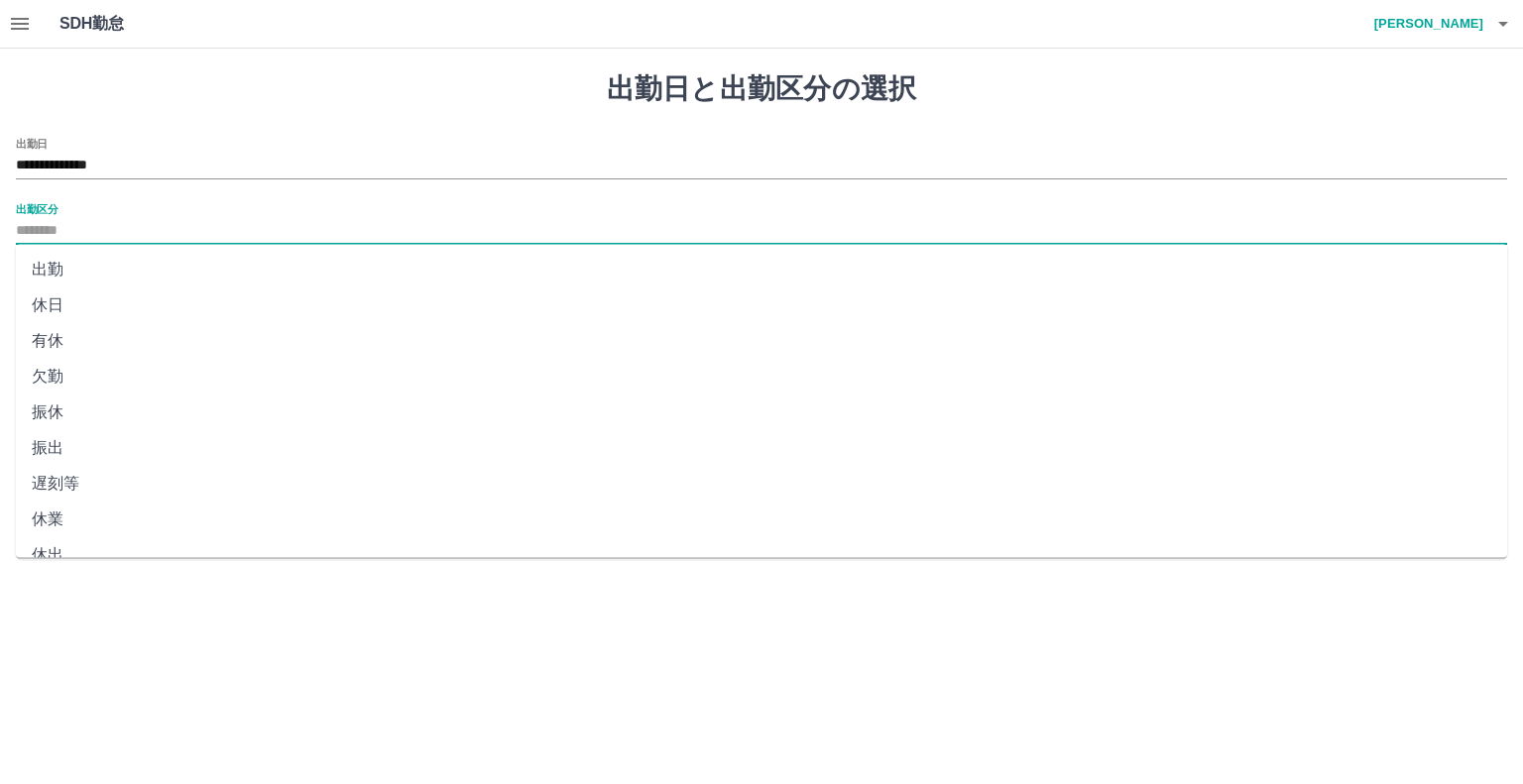 click on "休日" at bounding box center [762, 305] 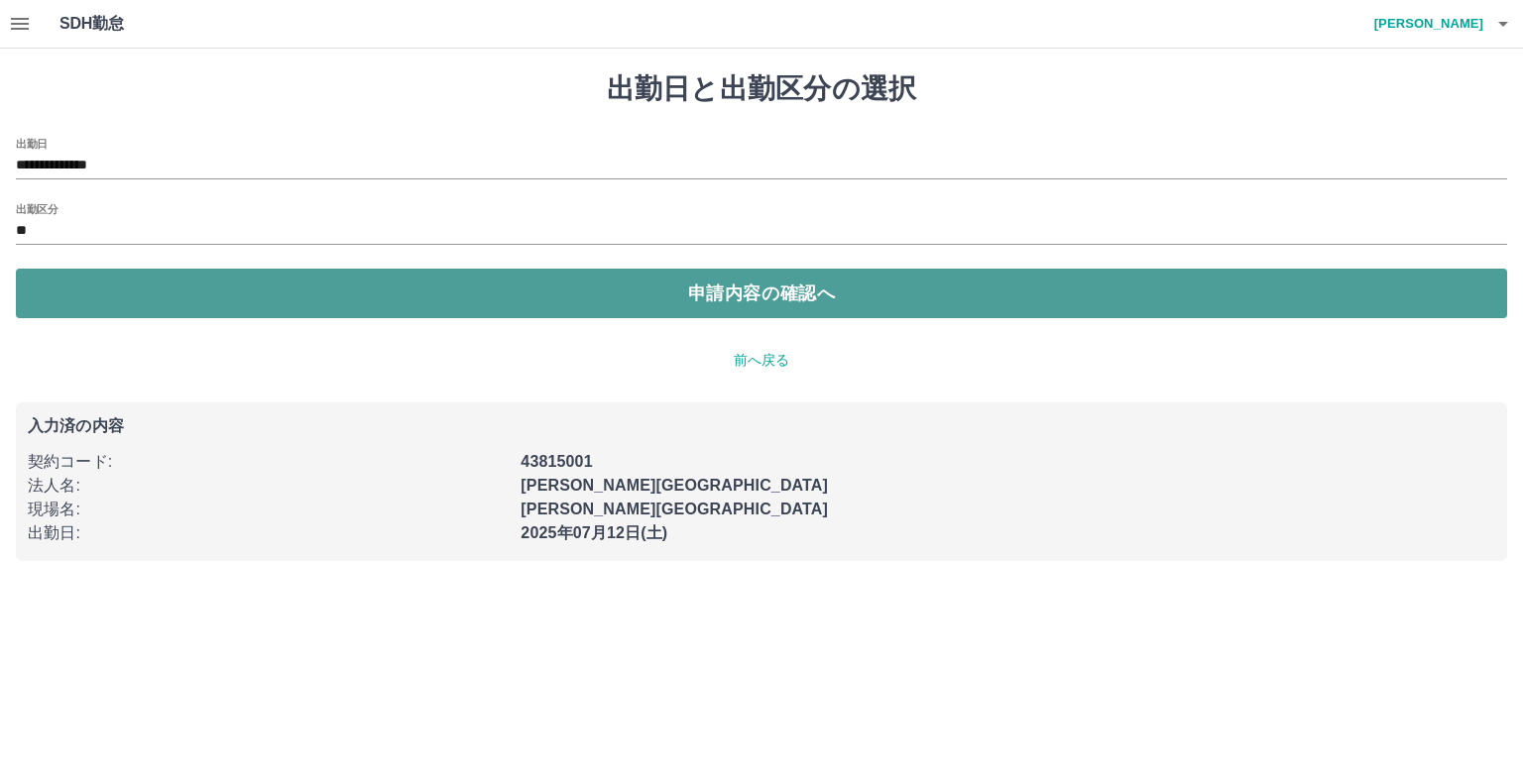 click on "申請内容の確認へ" at bounding box center (762, 293) 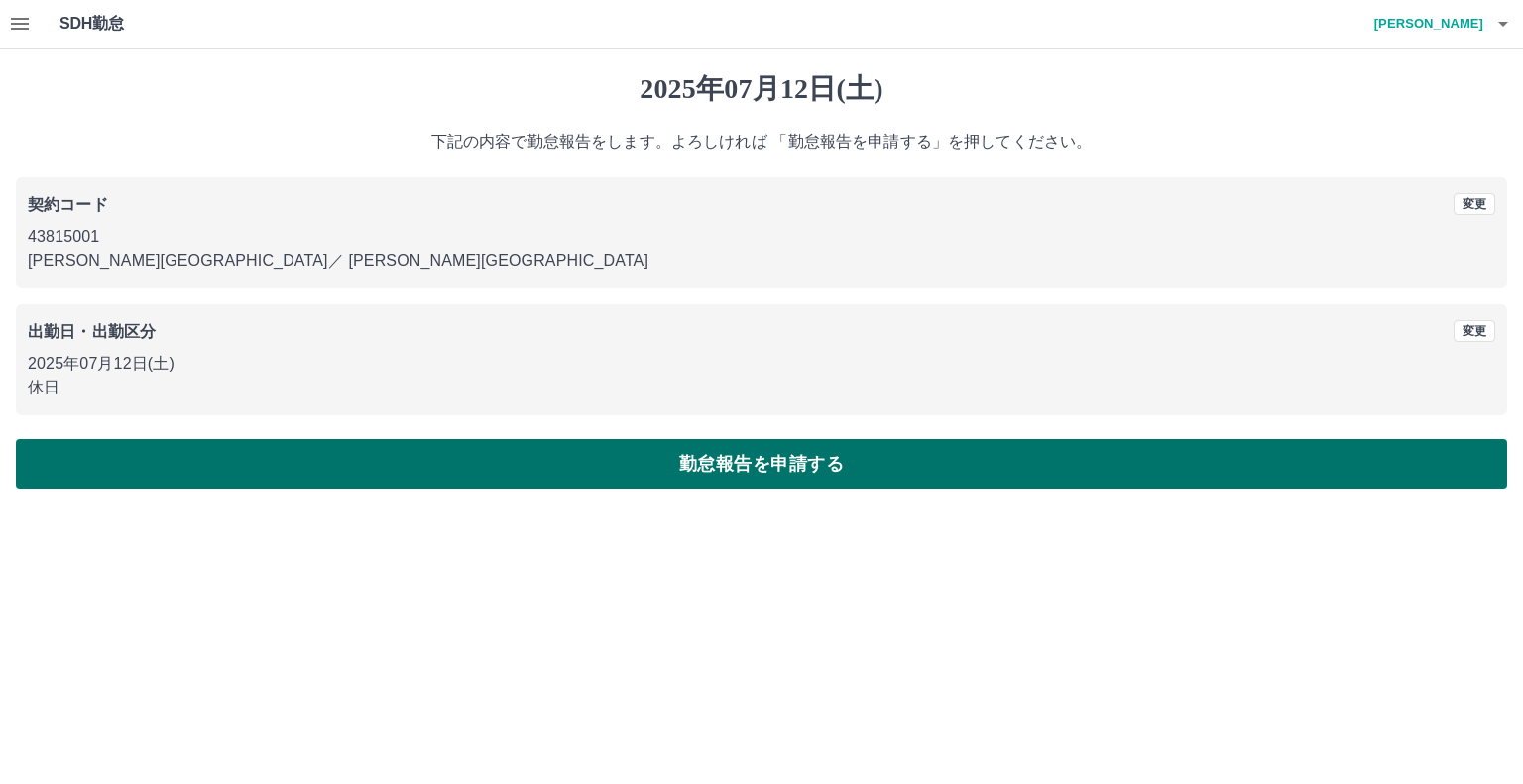 click on "勤怠報告を申請する" at bounding box center (762, 464) 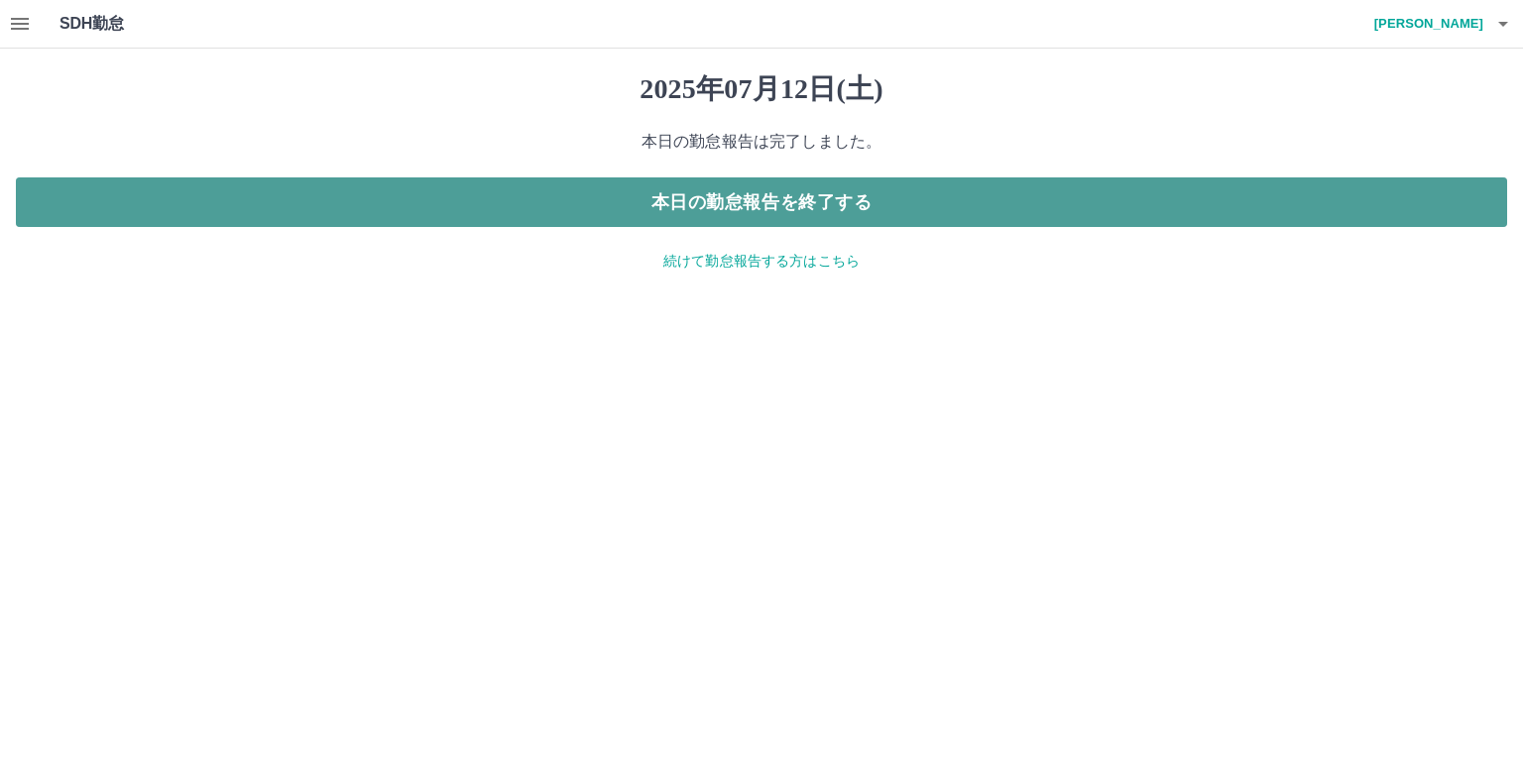 click on "本日の勤怠報告を終了する" at bounding box center (762, 202) 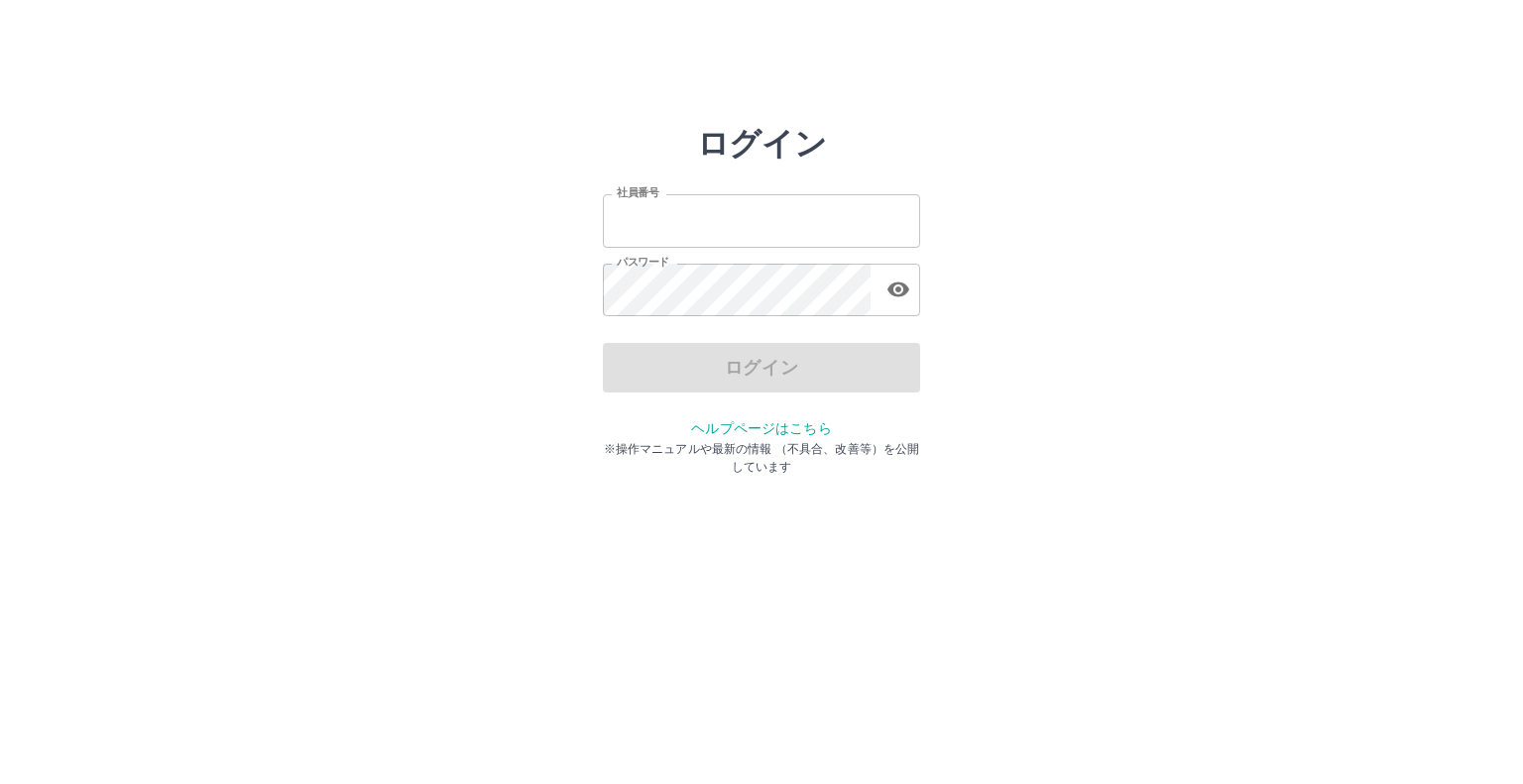 scroll, scrollTop: 0, scrollLeft: 0, axis: both 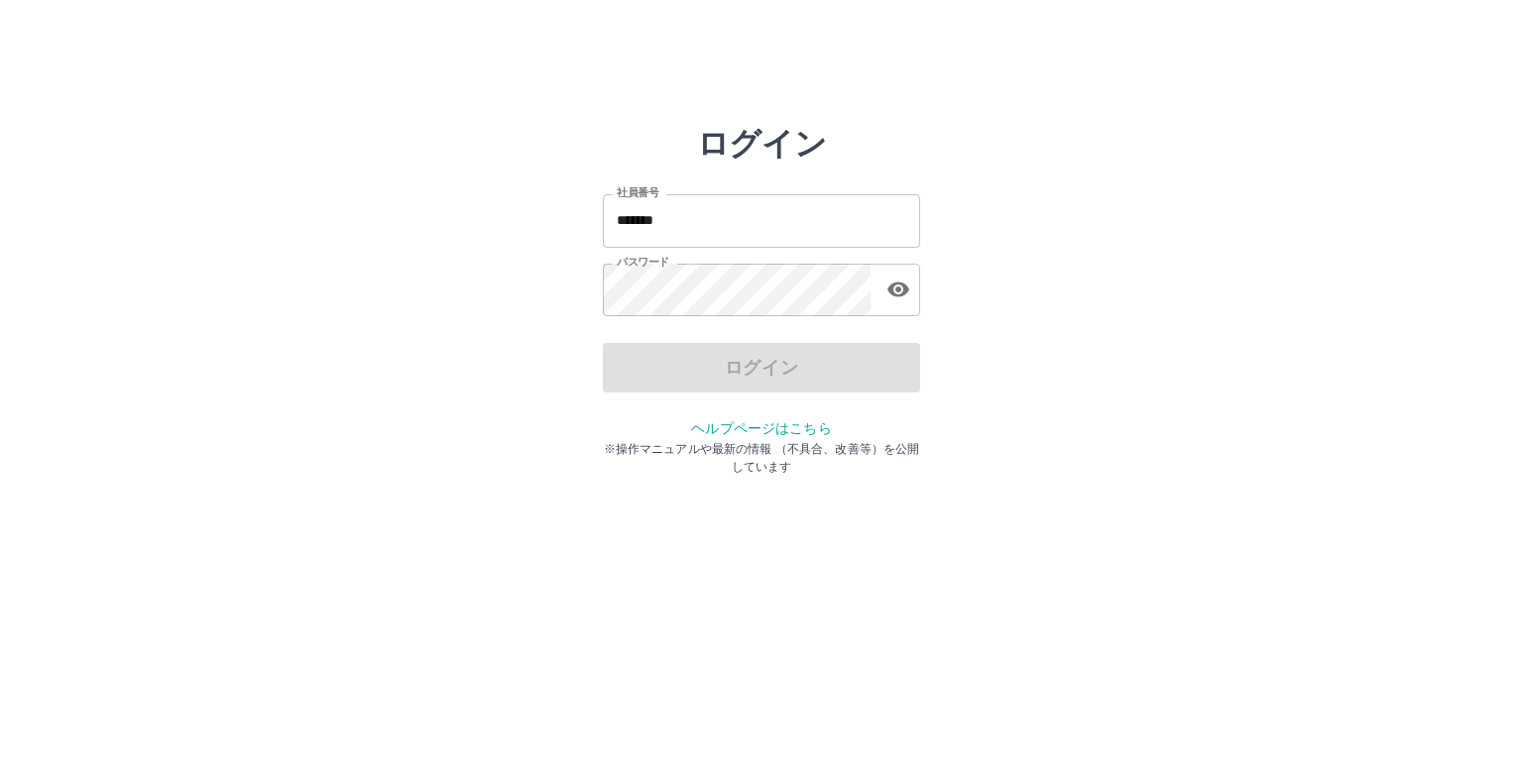 click on "*******" at bounding box center (762, 220) 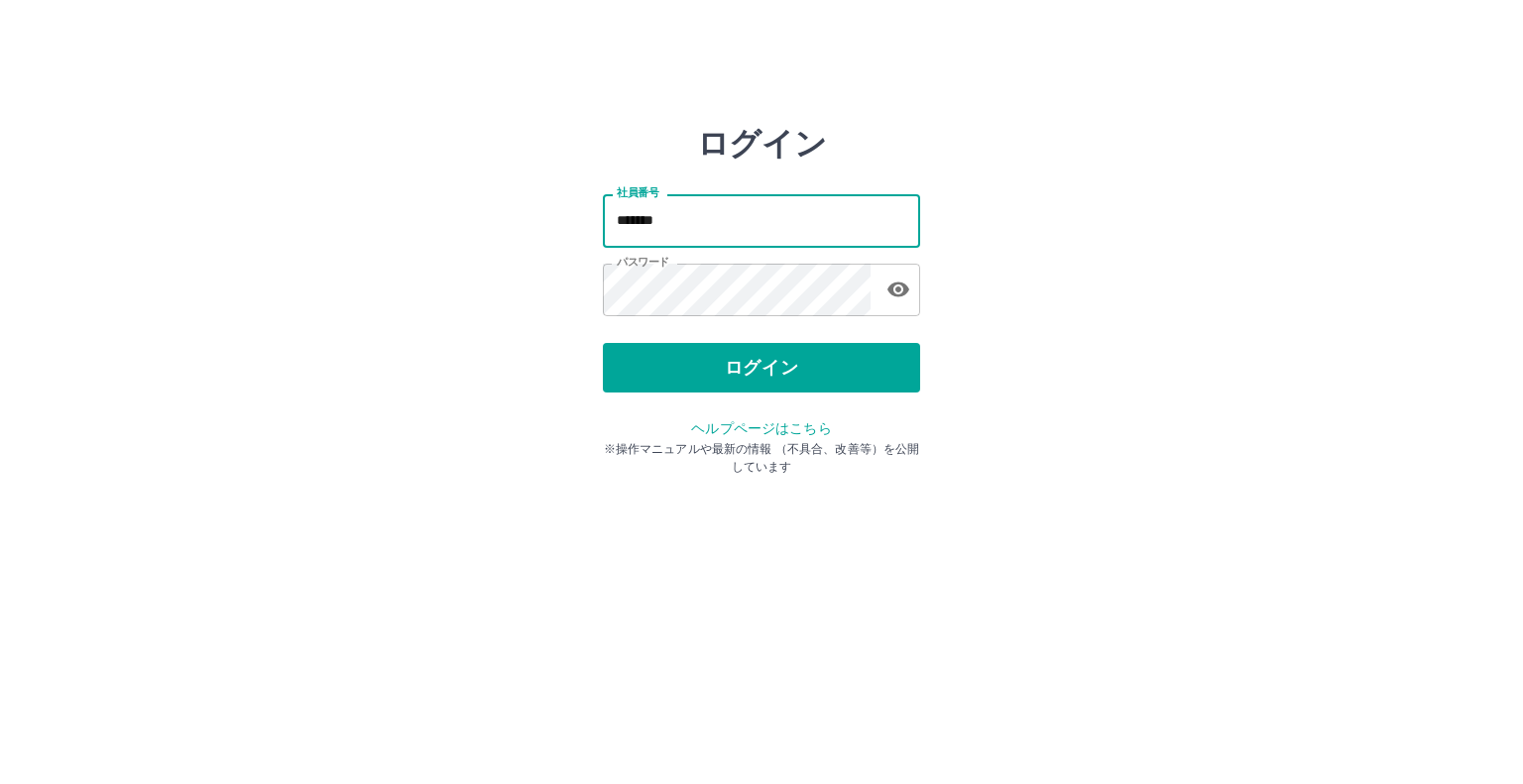 type on "*******" 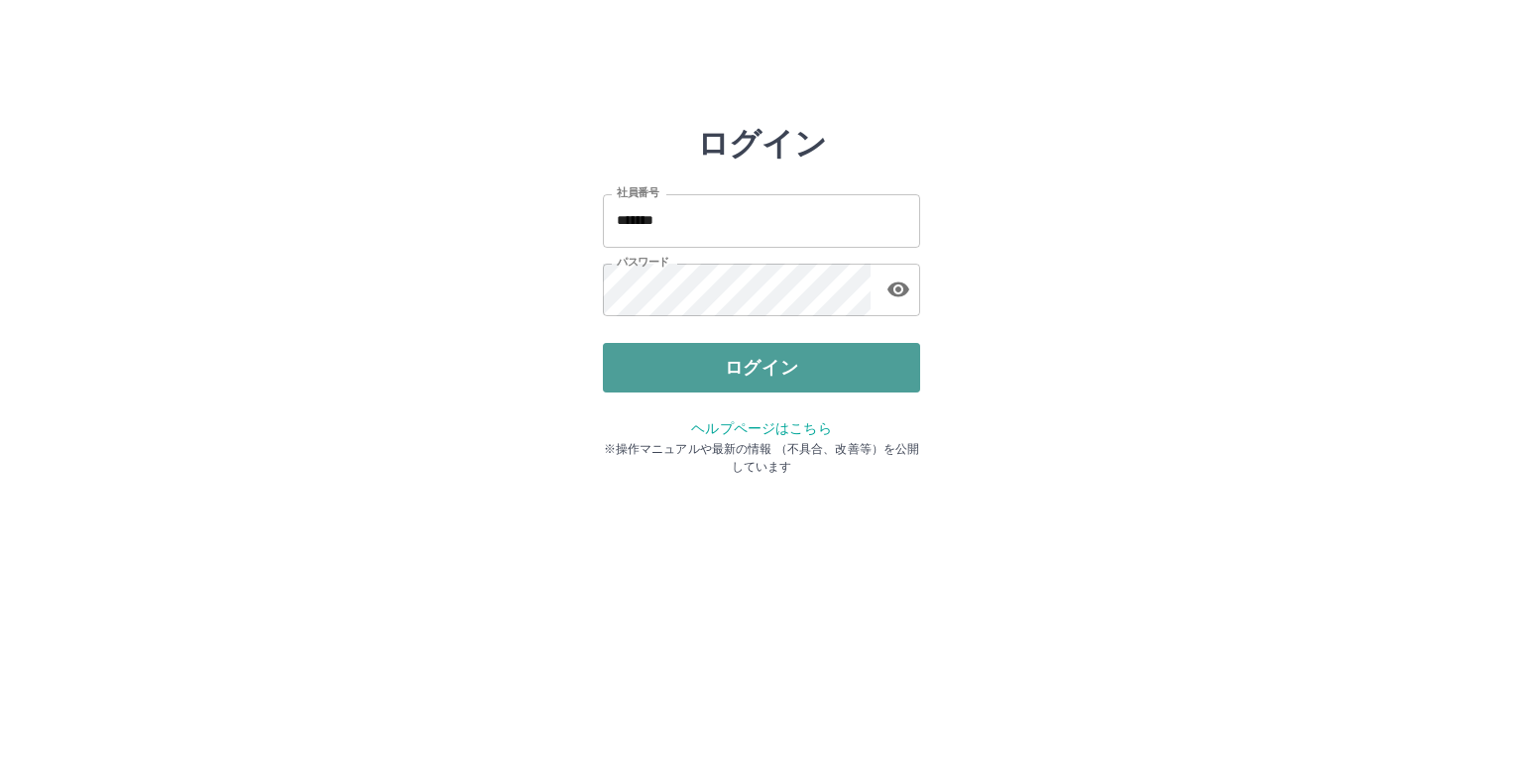 click on "ログイン" at bounding box center [762, 368] 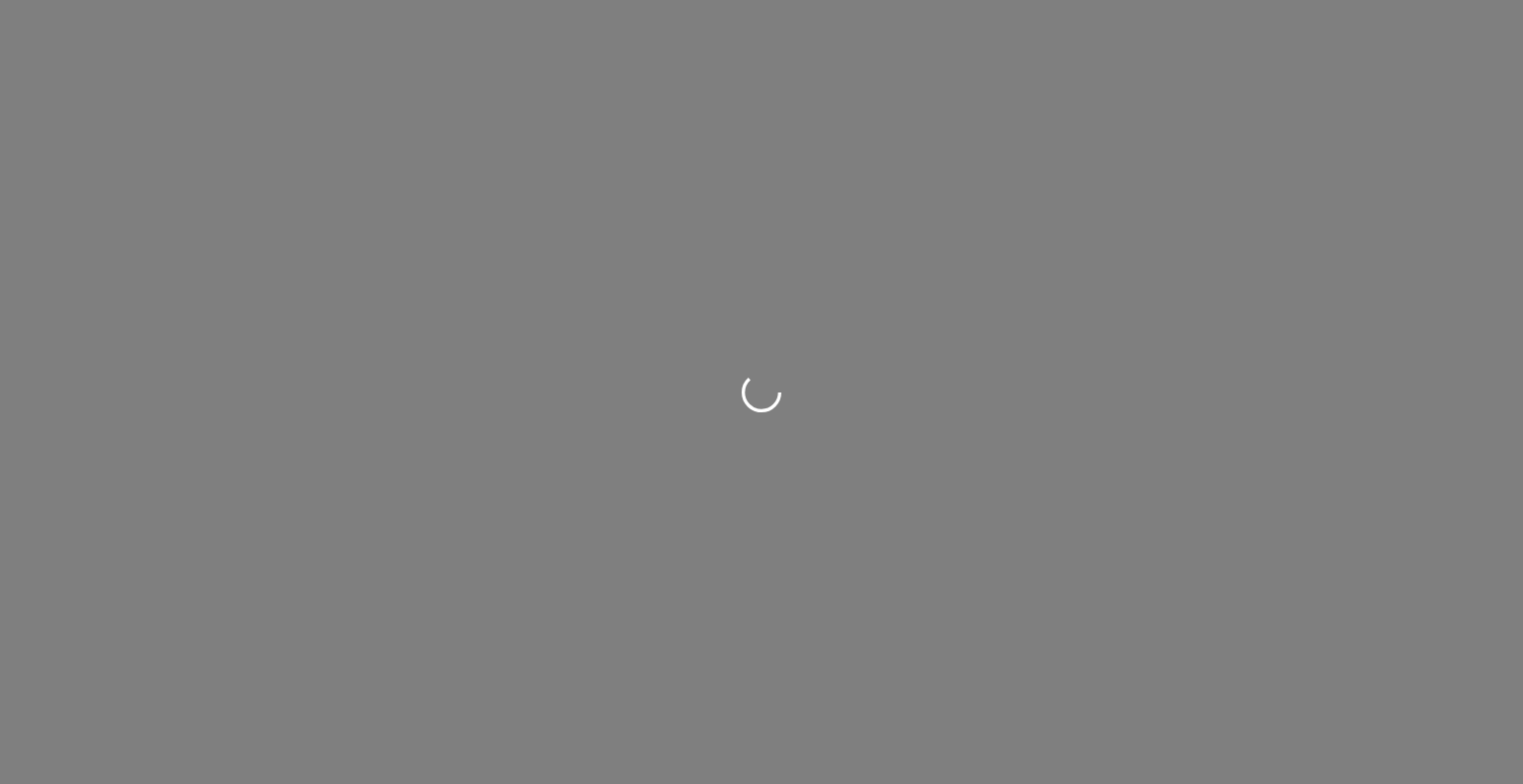 scroll, scrollTop: 0, scrollLeft: 0, axis: both 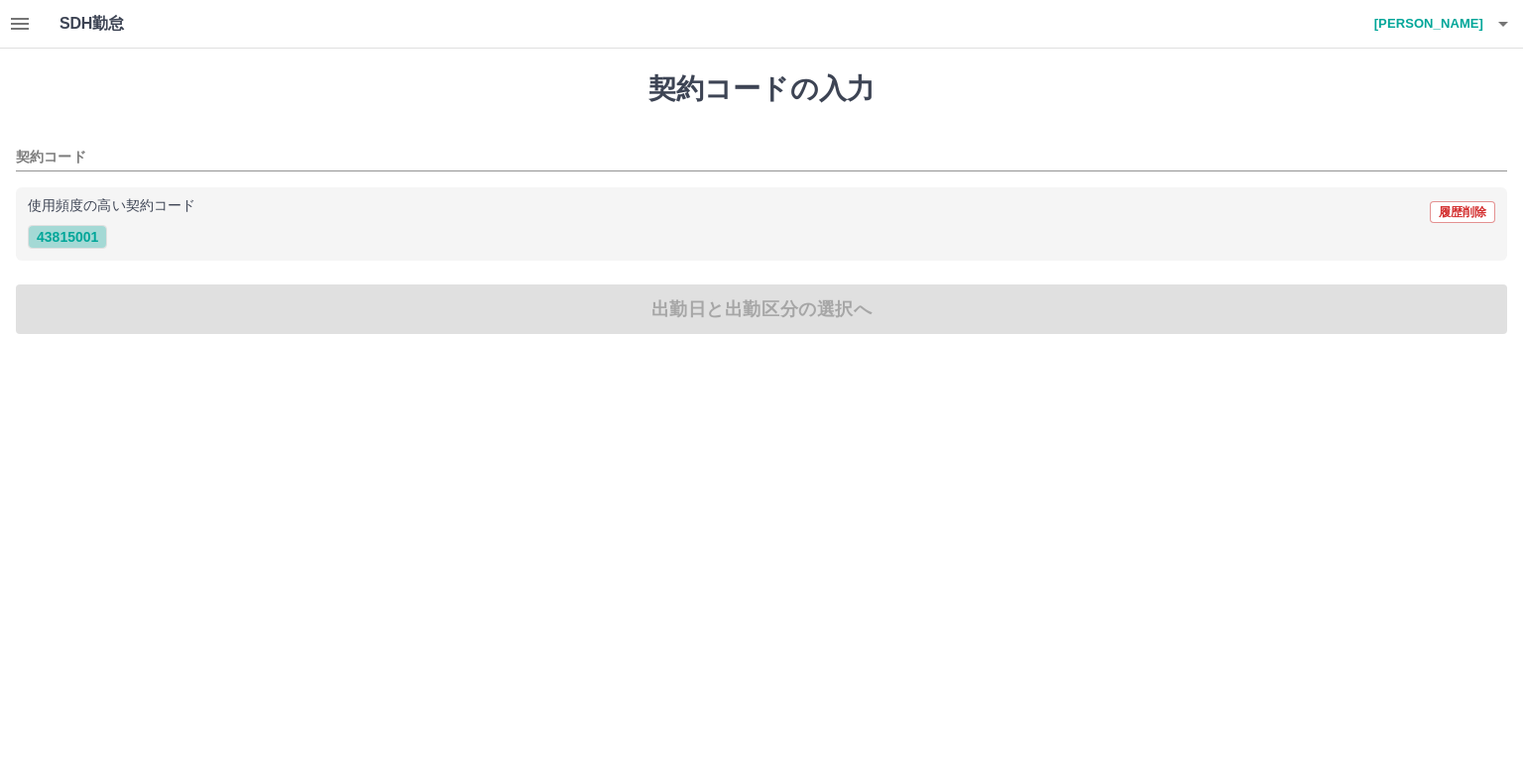 click on "43815001" at bounding box center (67, 237) 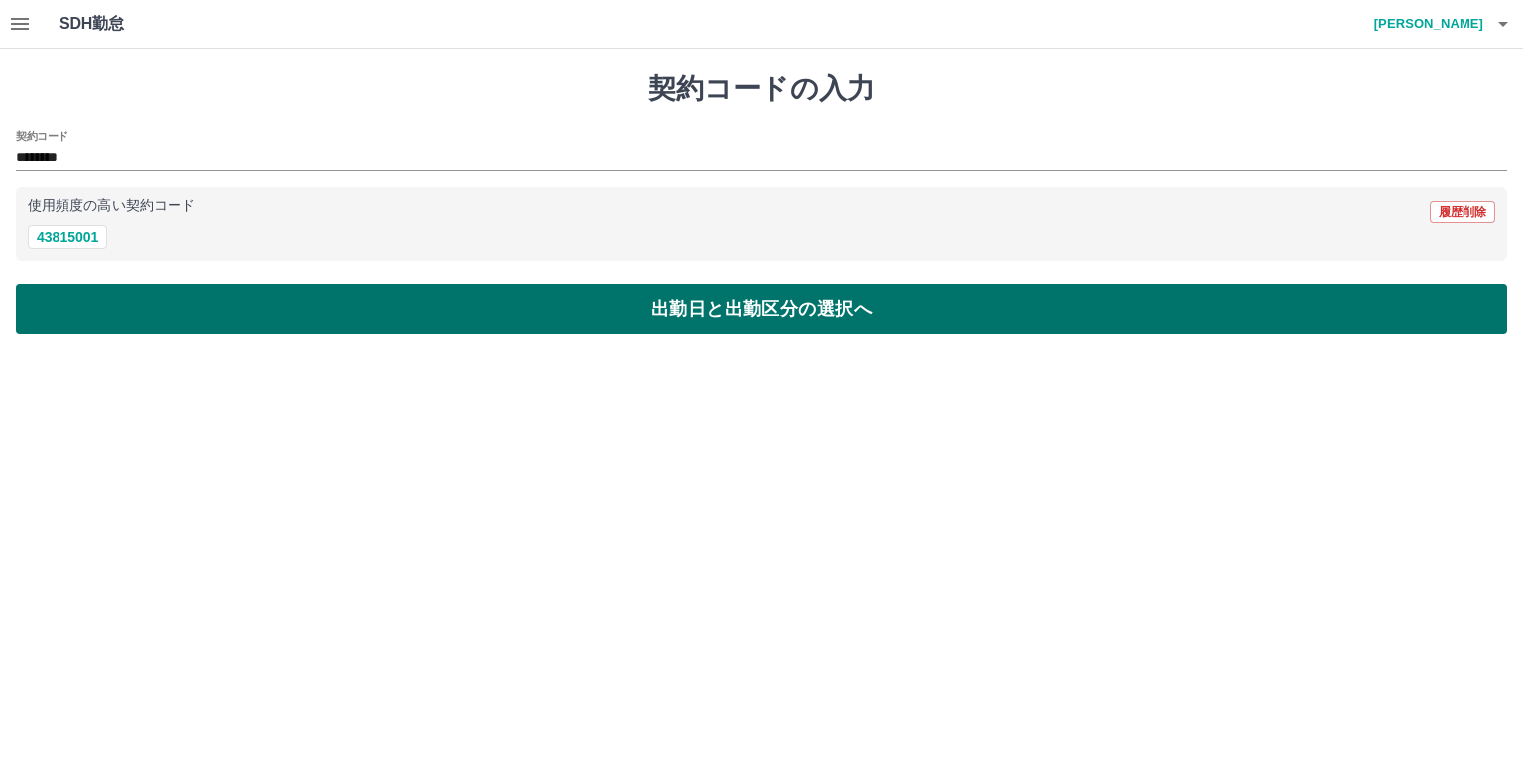 click on "出勤日と出勤区分の選択へ" at bounding box center (762, 309) 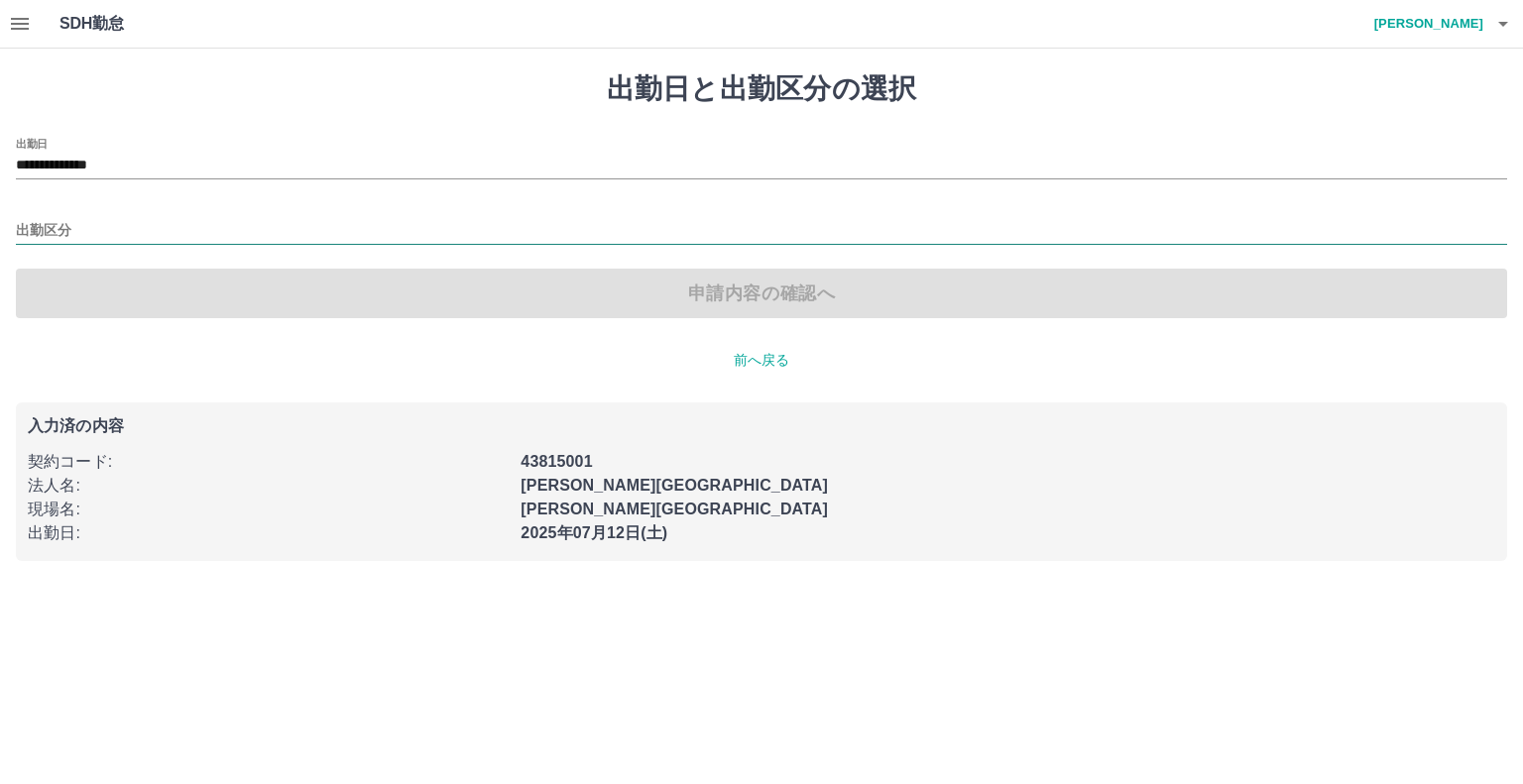 click on "出勤区分" at bounding box center (762, 231) 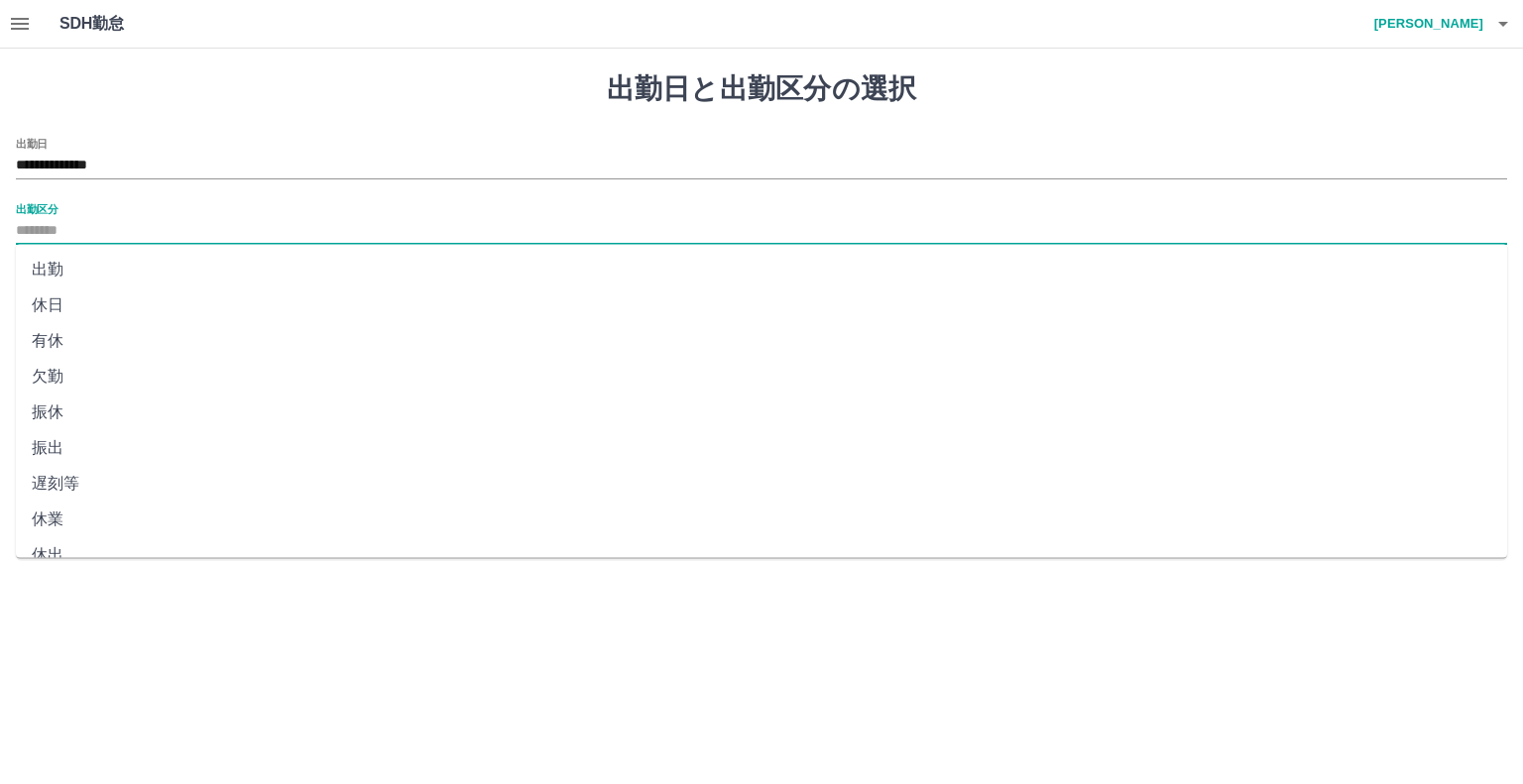 click on "出勤" at bounding box center (762, 270) 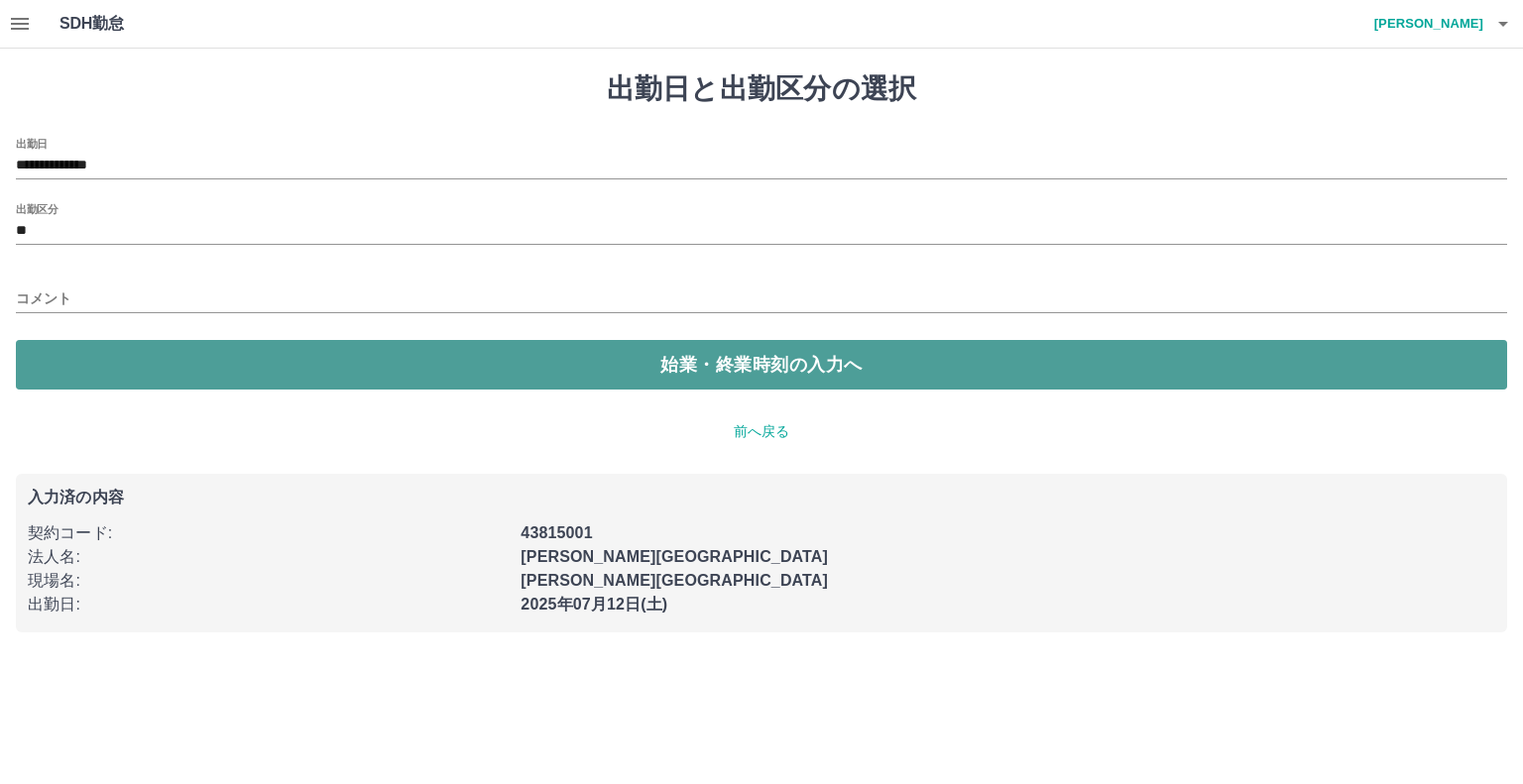 click on "始業・終業時刻の入力へ" at bounding box center [762, 365] 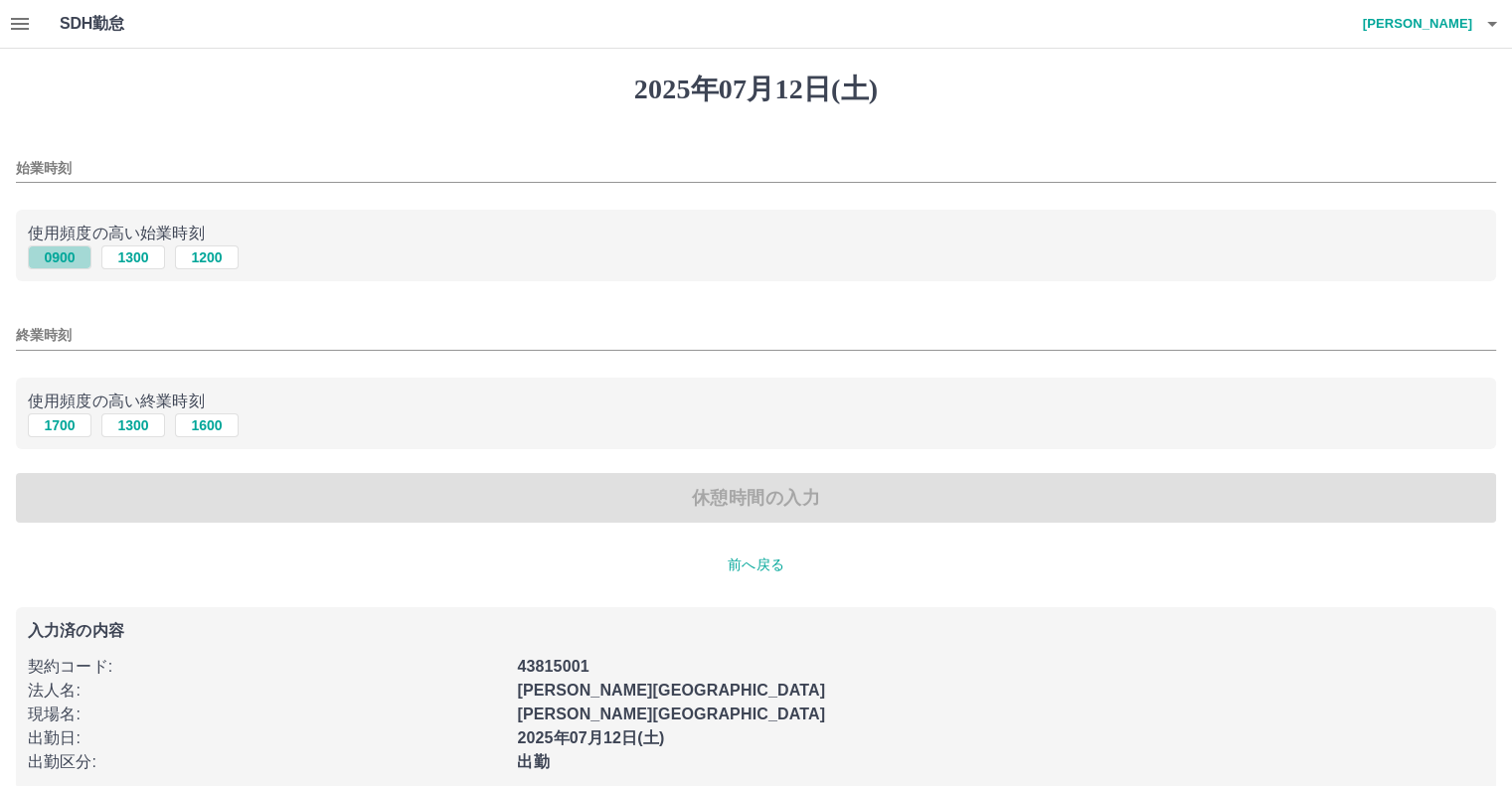 click on "0900" at bounding box center (60, 257) 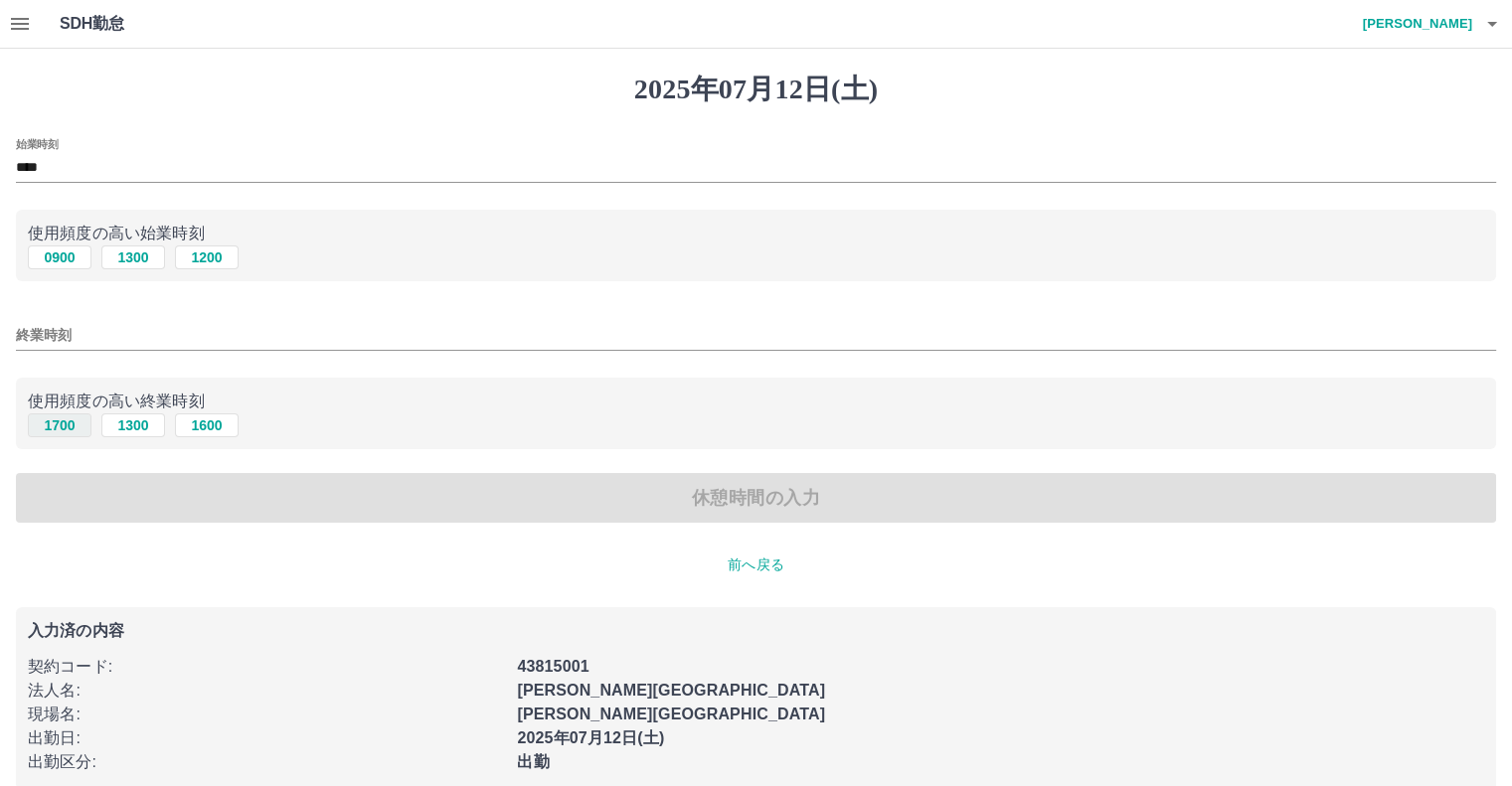 click on "1700" at bounding box center (60, 425) 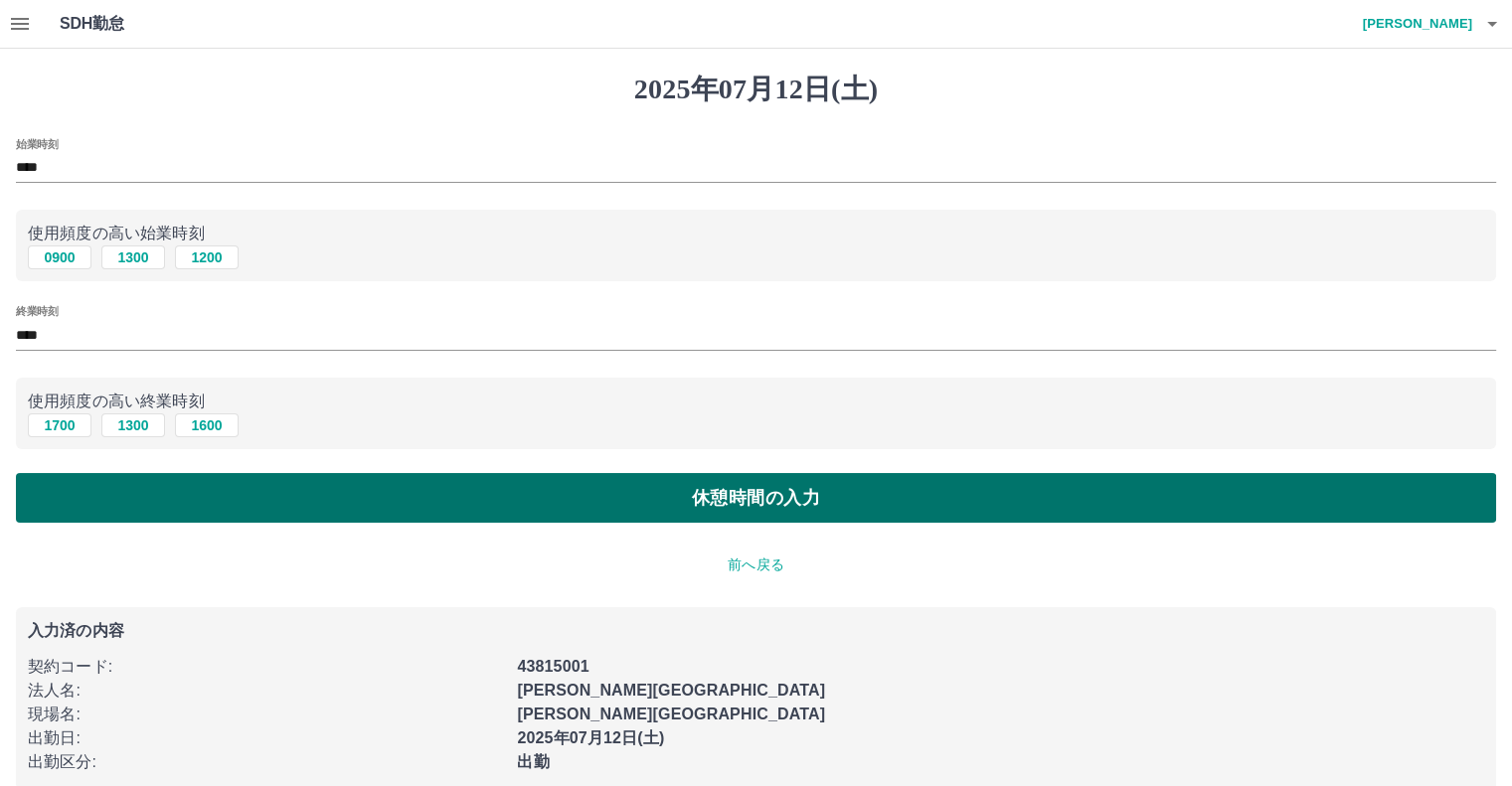 click on "休憩時間の入力" at bounding box center (756, 498) 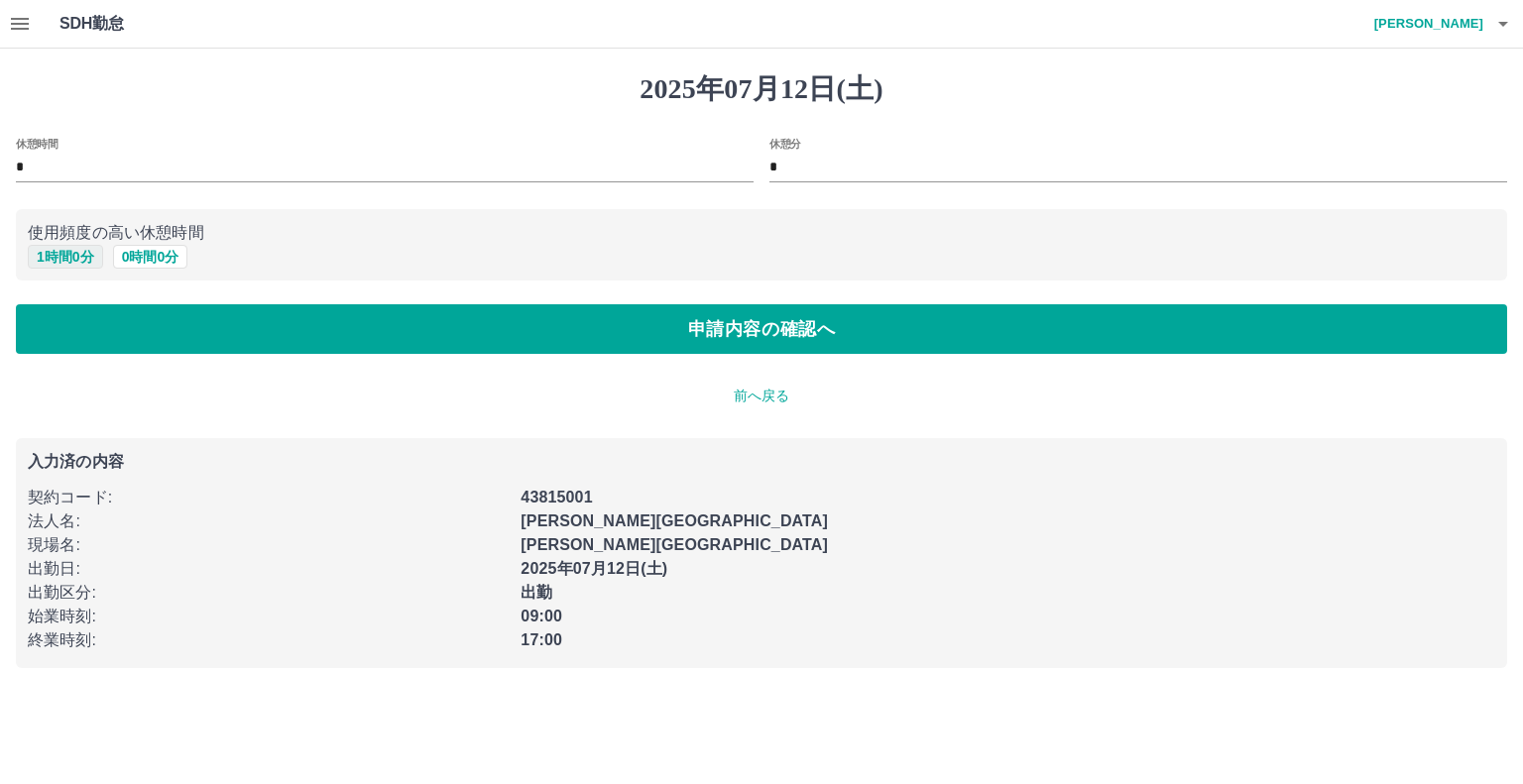 drag, startPoint x: 56, startPoint y: 252, endPoint x: 79, endPoint y: 256, distance: 23.34524 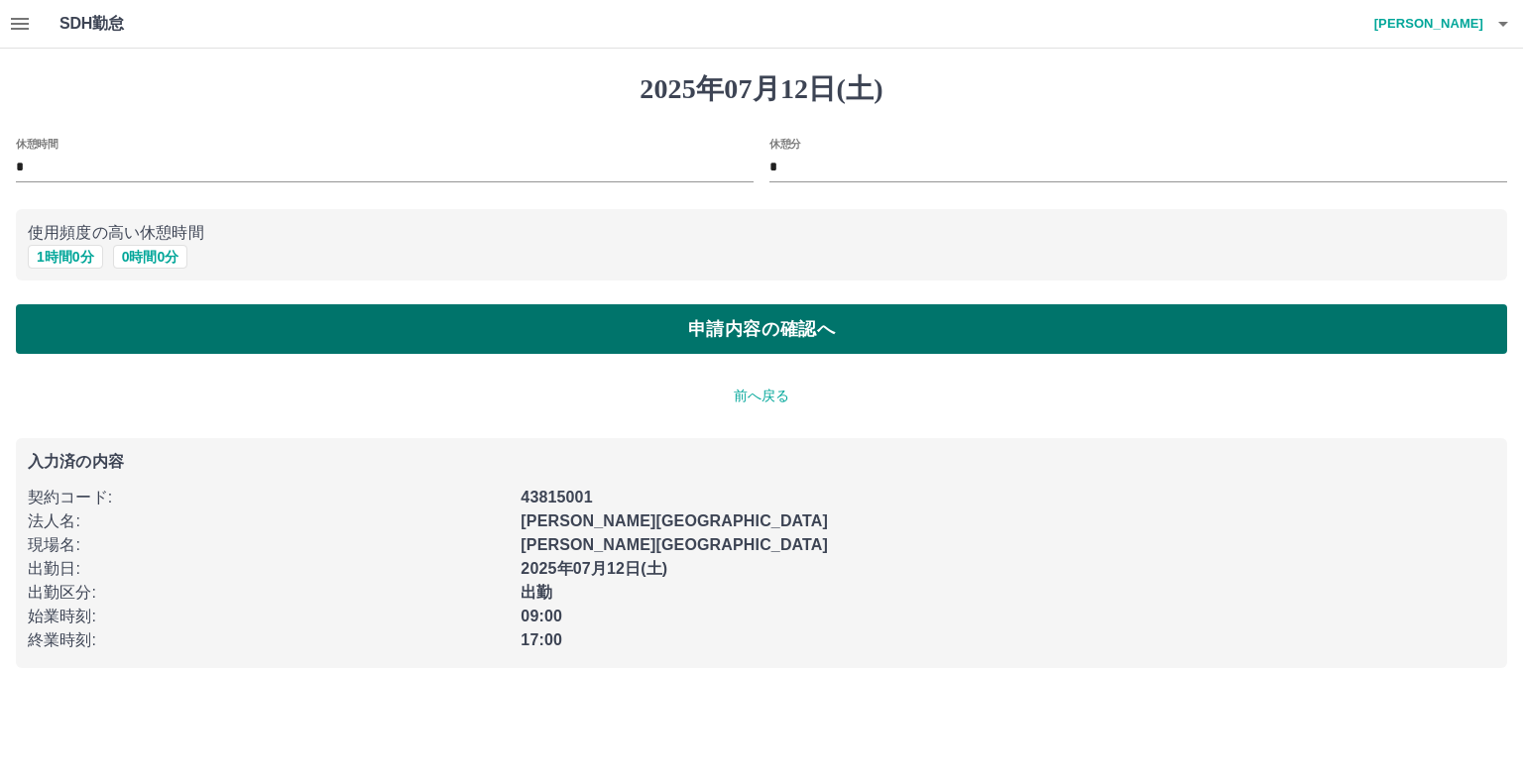 click on "申請内容の確認へ" at bounding box center [762, 329] 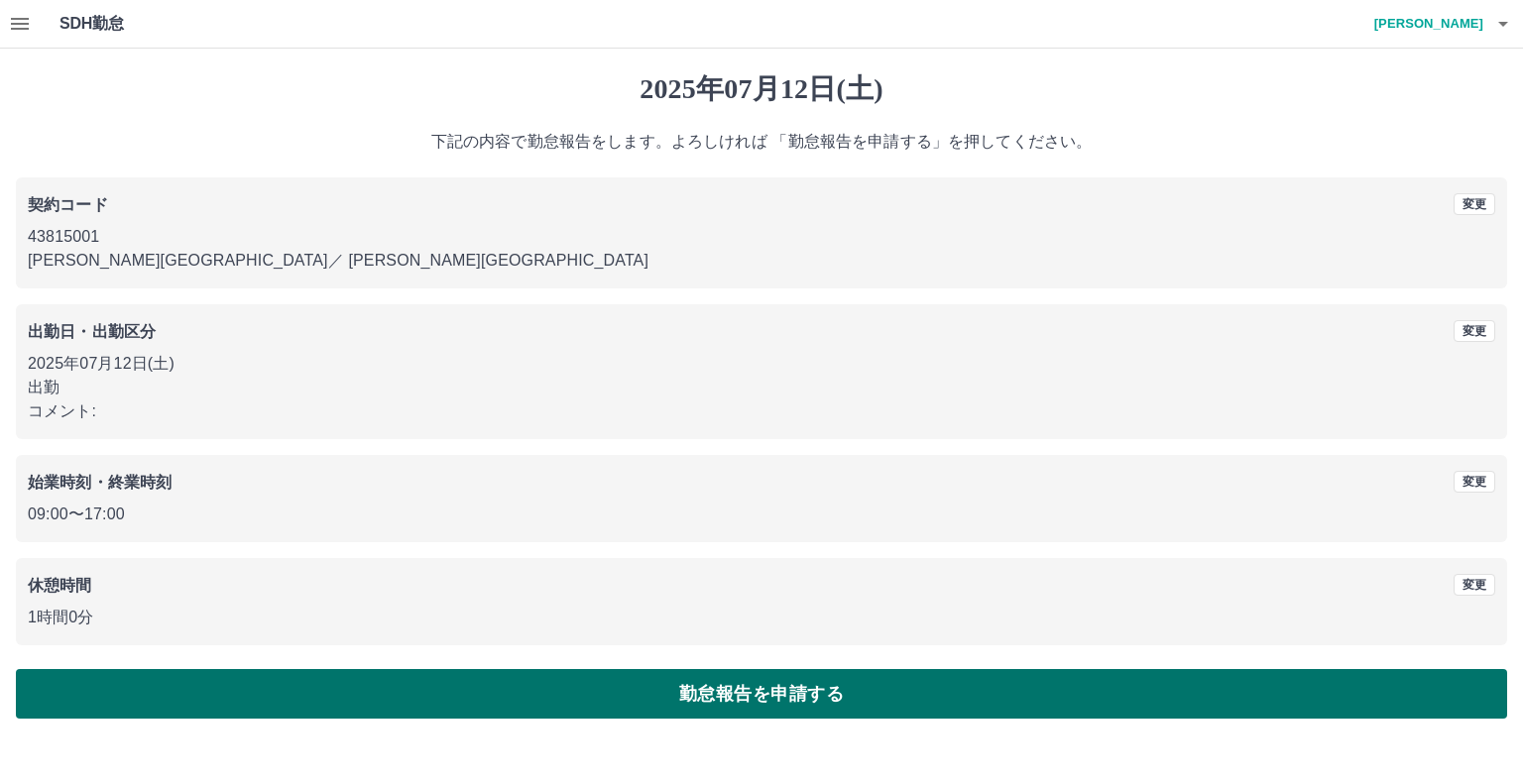 click on "勤怠報告を申請する" at bounding box center (762, 694) 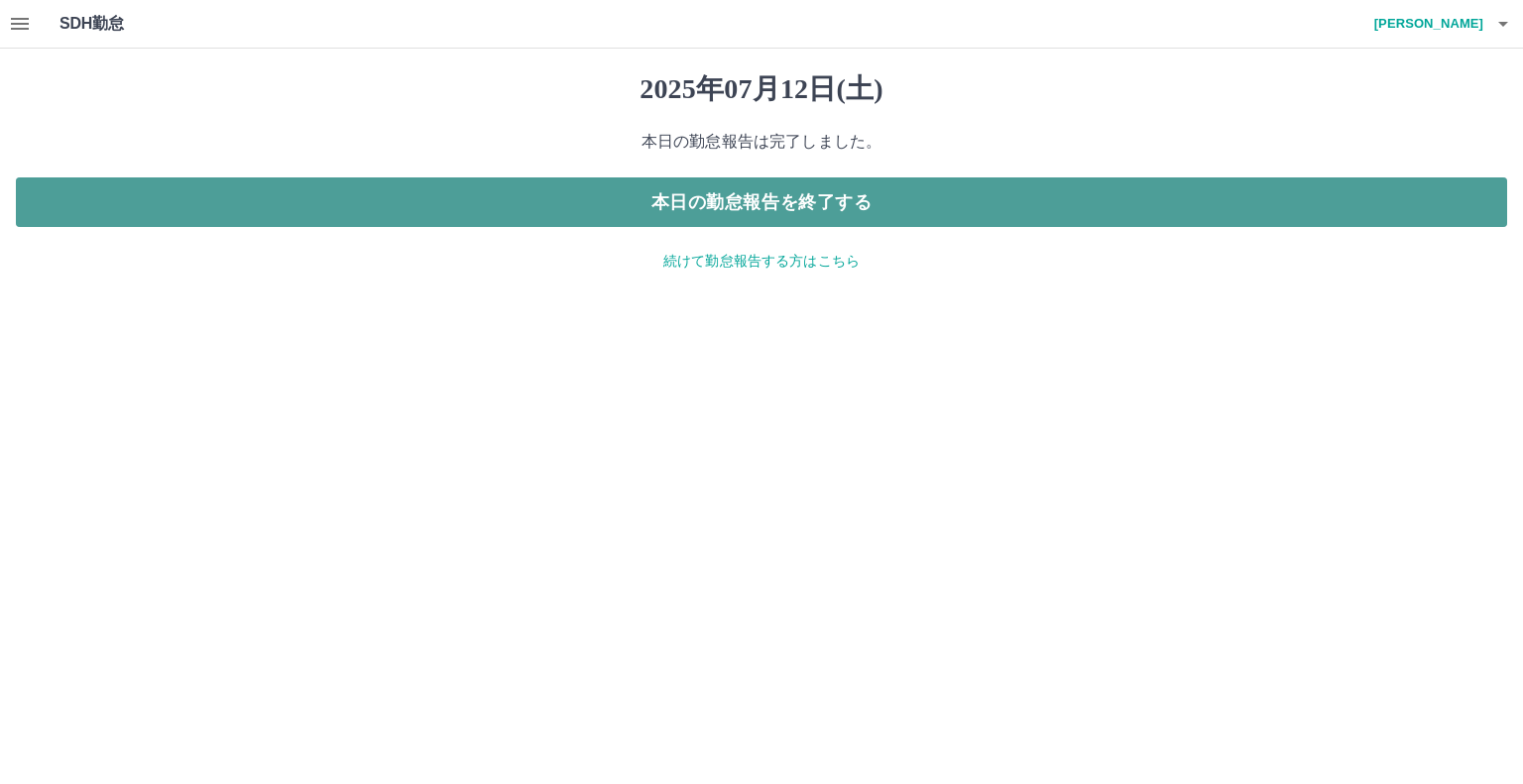 click on "本日の勤怠報告を終了する" at bounding box center [762, 202] 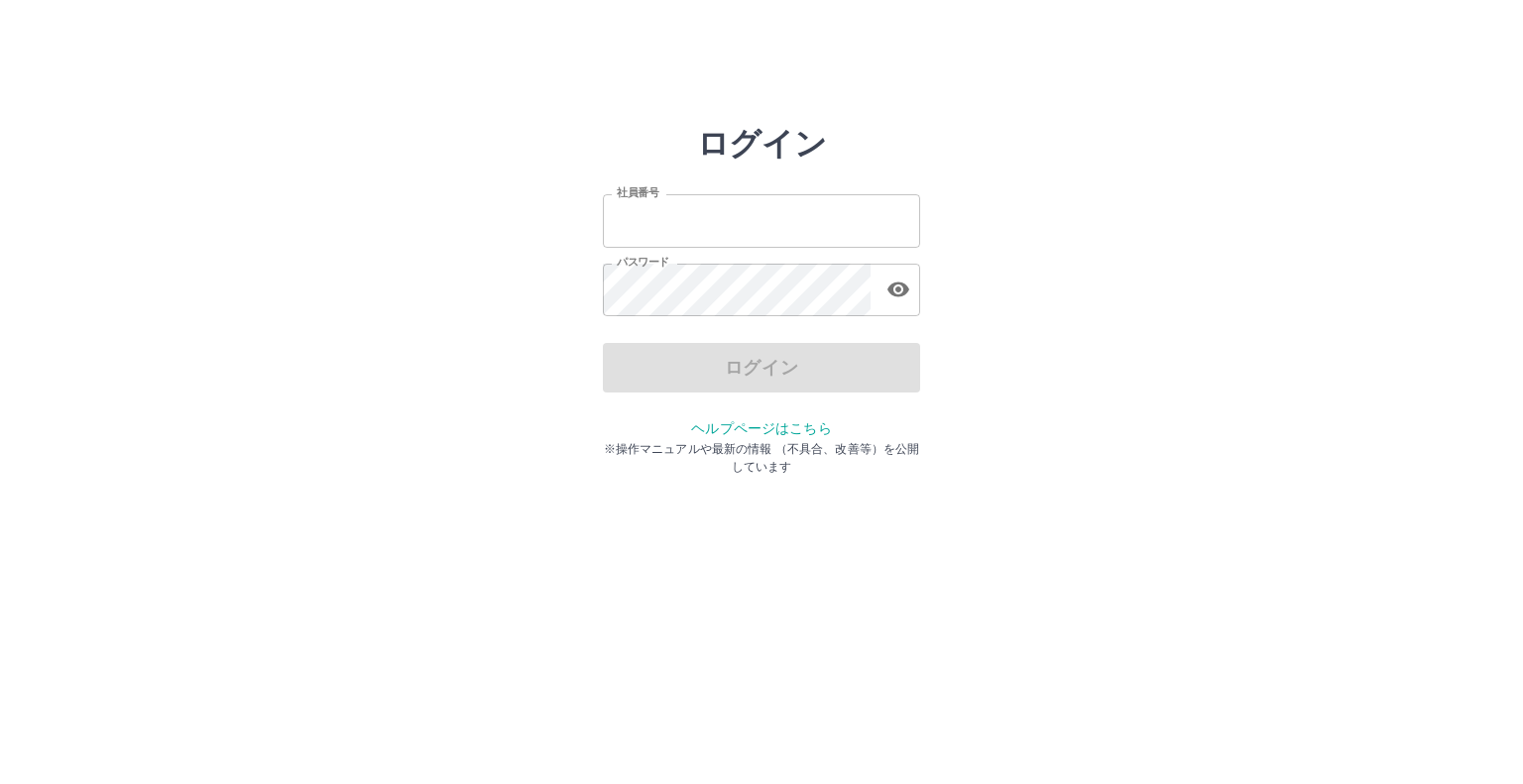 scroll, scrollTop: 0, scrollLeft: 0, axis: both 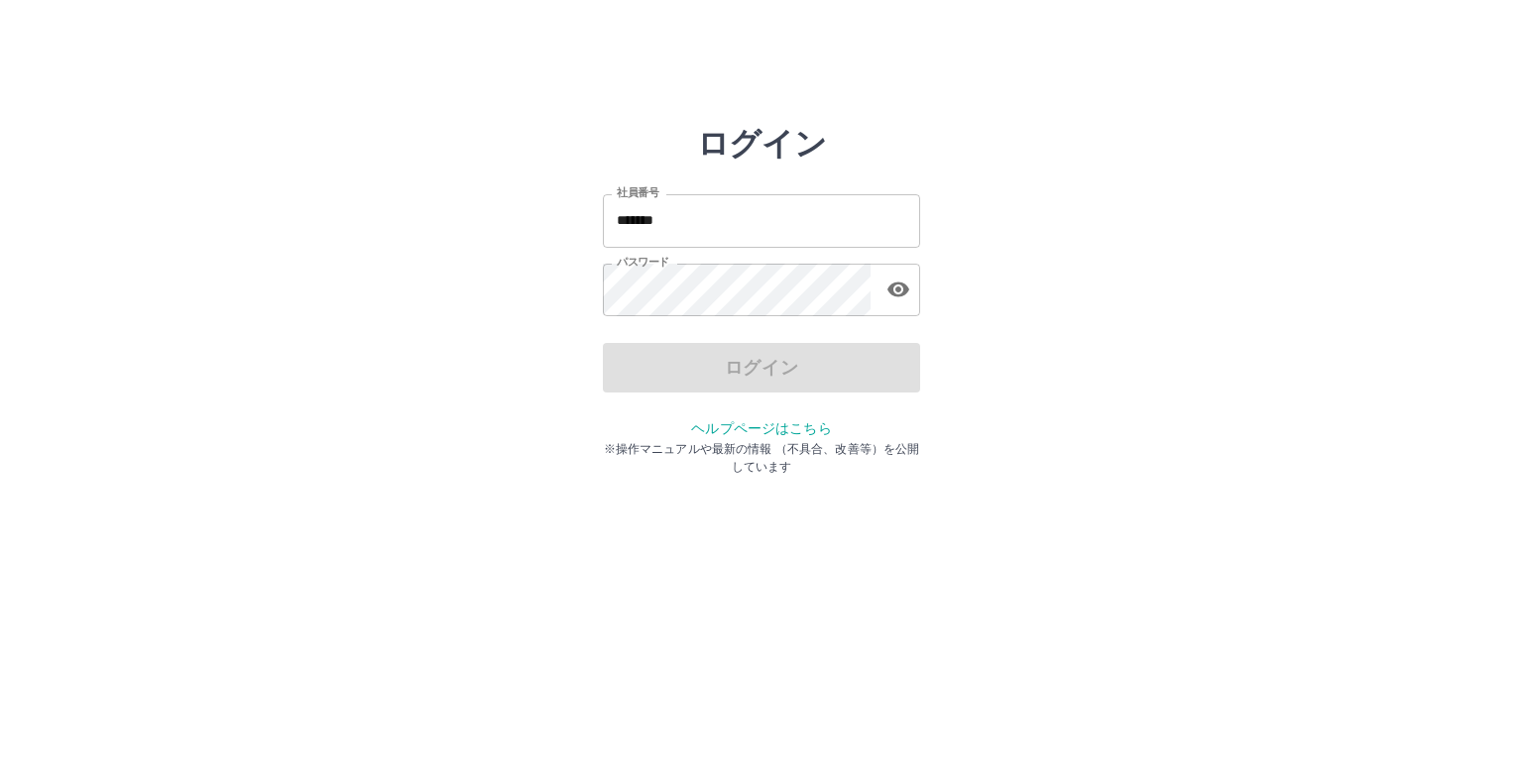 click on "ログイン" at bounding box center [762, 368] 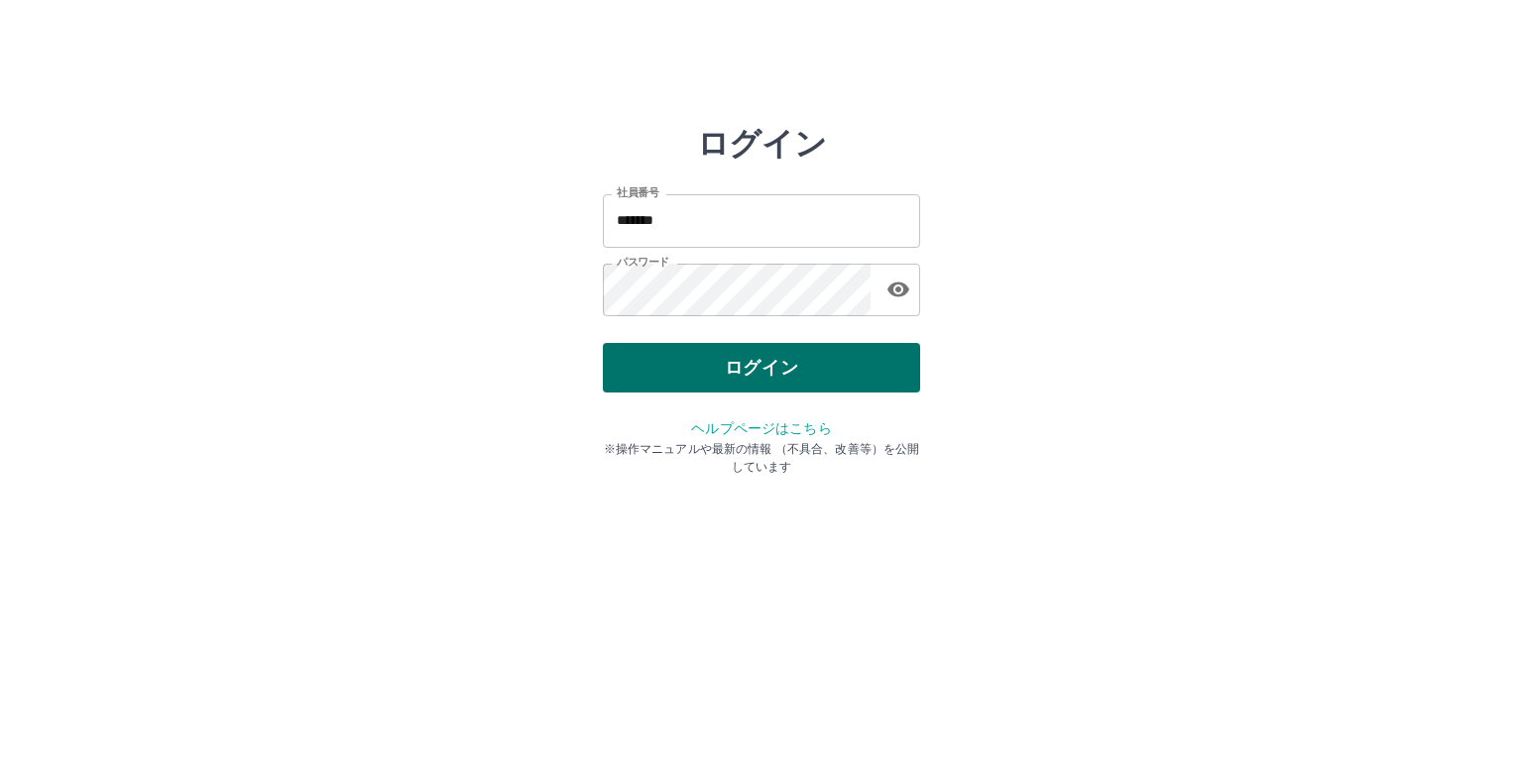 click on "ログイン" at bounding box center [762, 368] 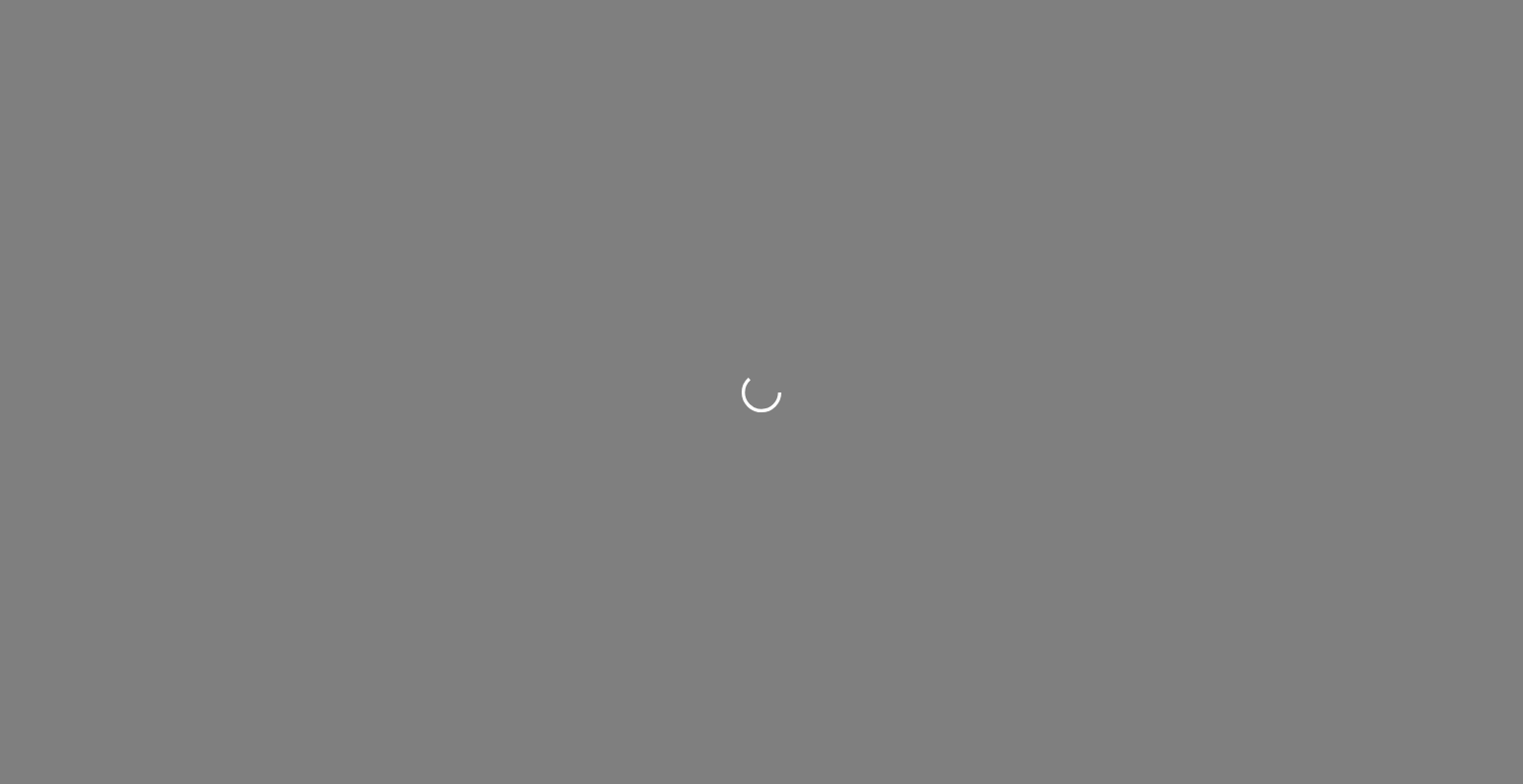 scroll, scrollTop: 0, scrollLeft: 0, axis: both 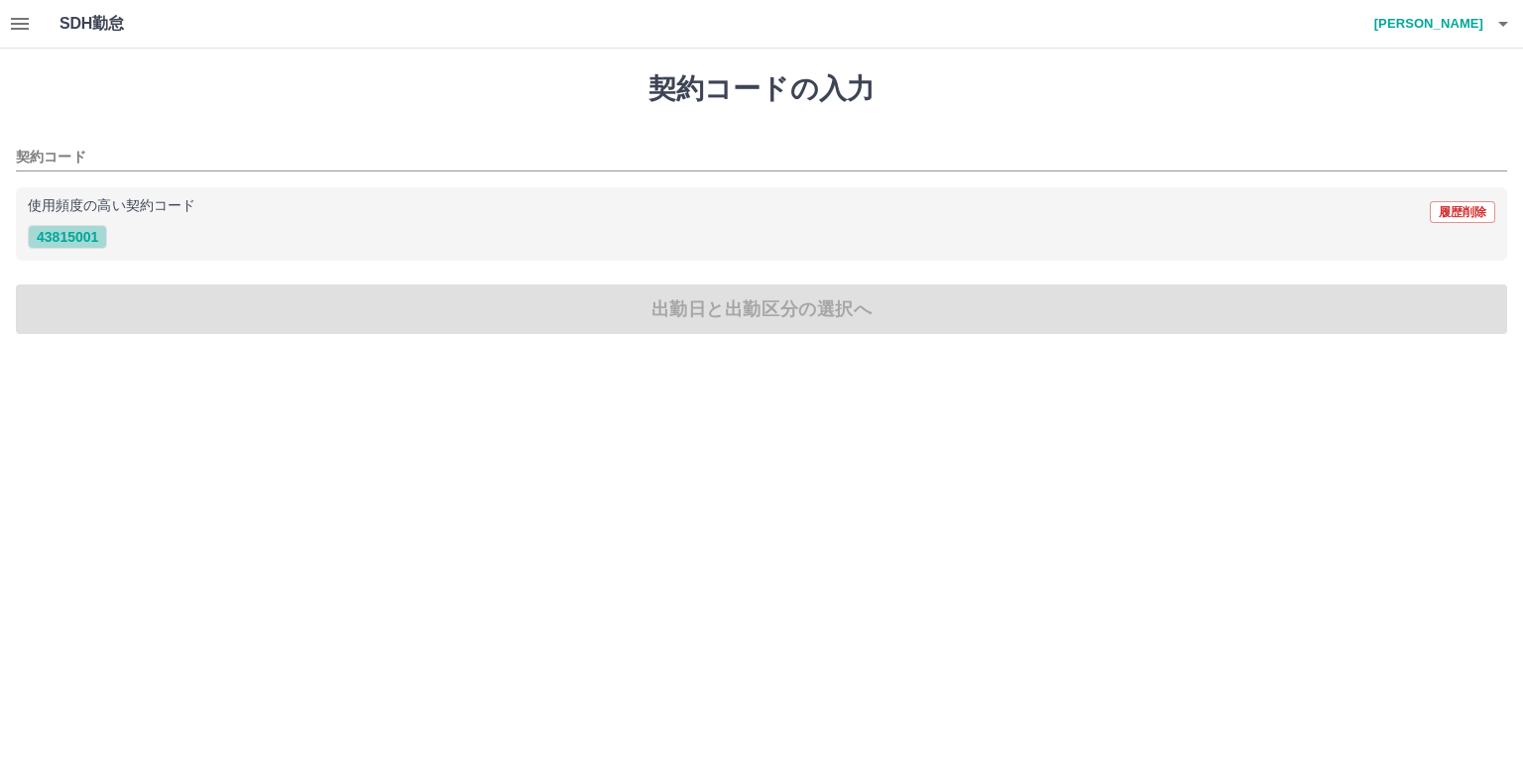 click on "43815001" at bounding box center (67, 237) 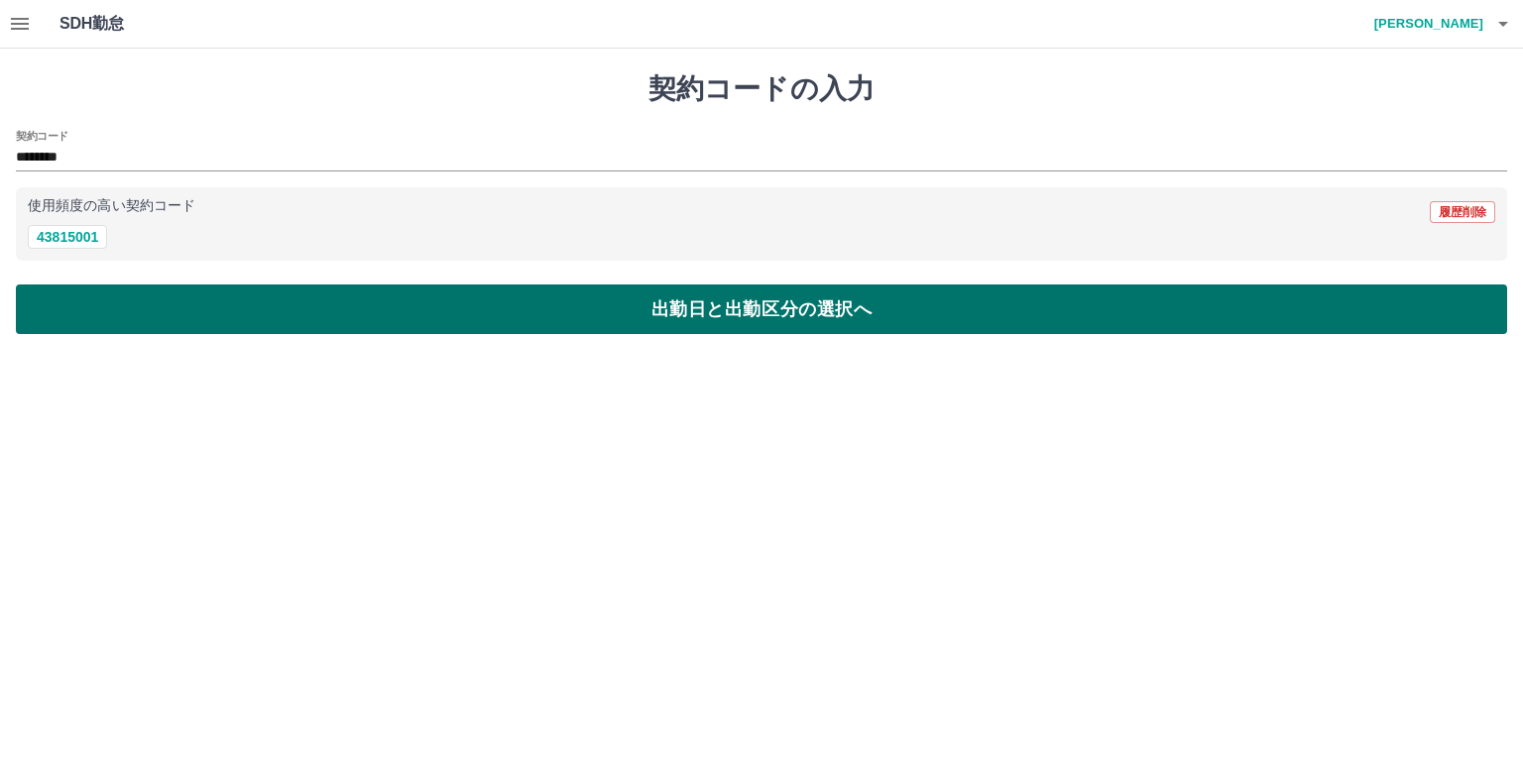 click on "出勤日と出勤区分の選択へ" at bounding box center (762, 309) 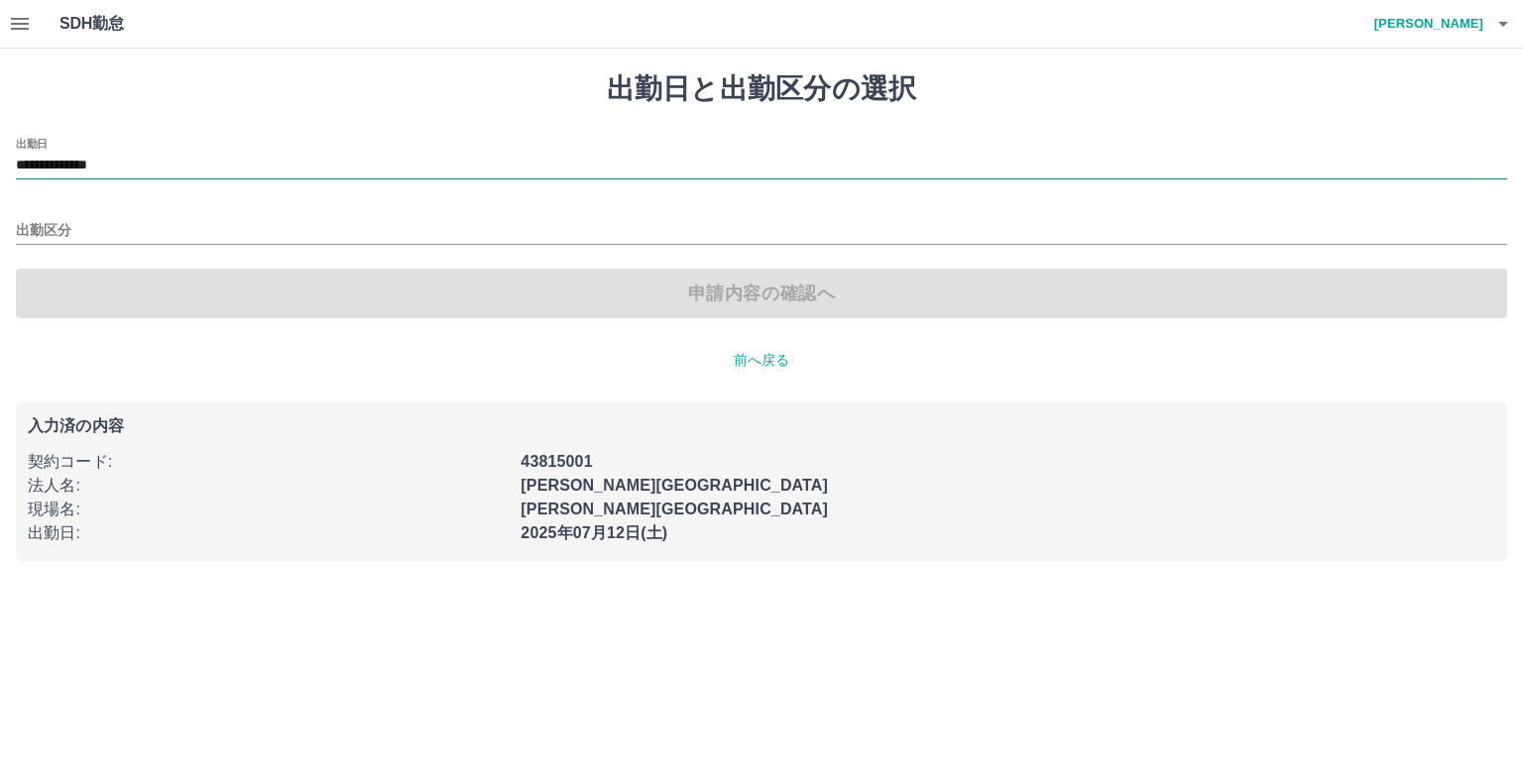 click on "**********" at bounding box center (762, 166) 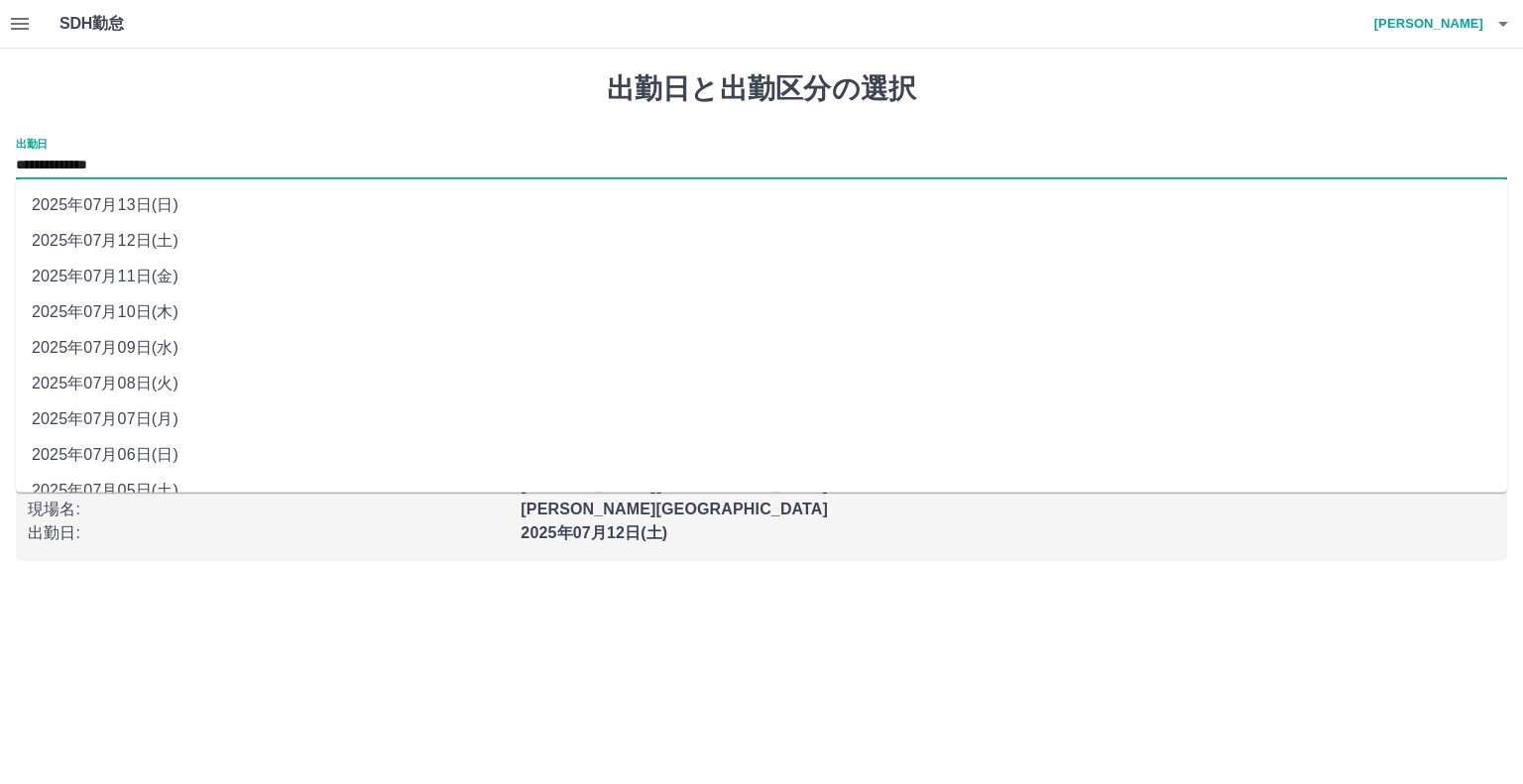 click on "2025年07月13日(日)" at bounding box center (762, 205) 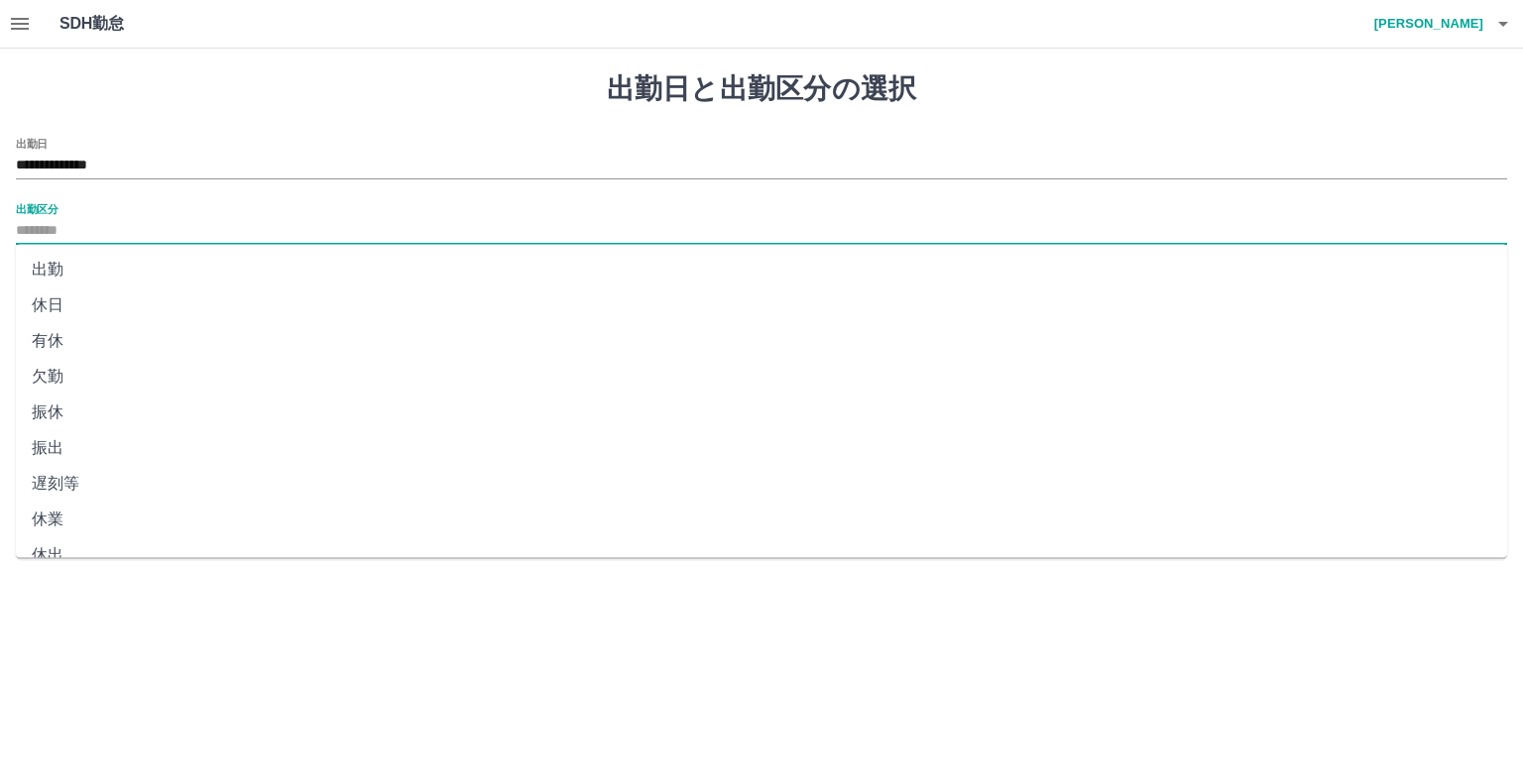 click on "出勤区分" at bounding box center (762, 231) 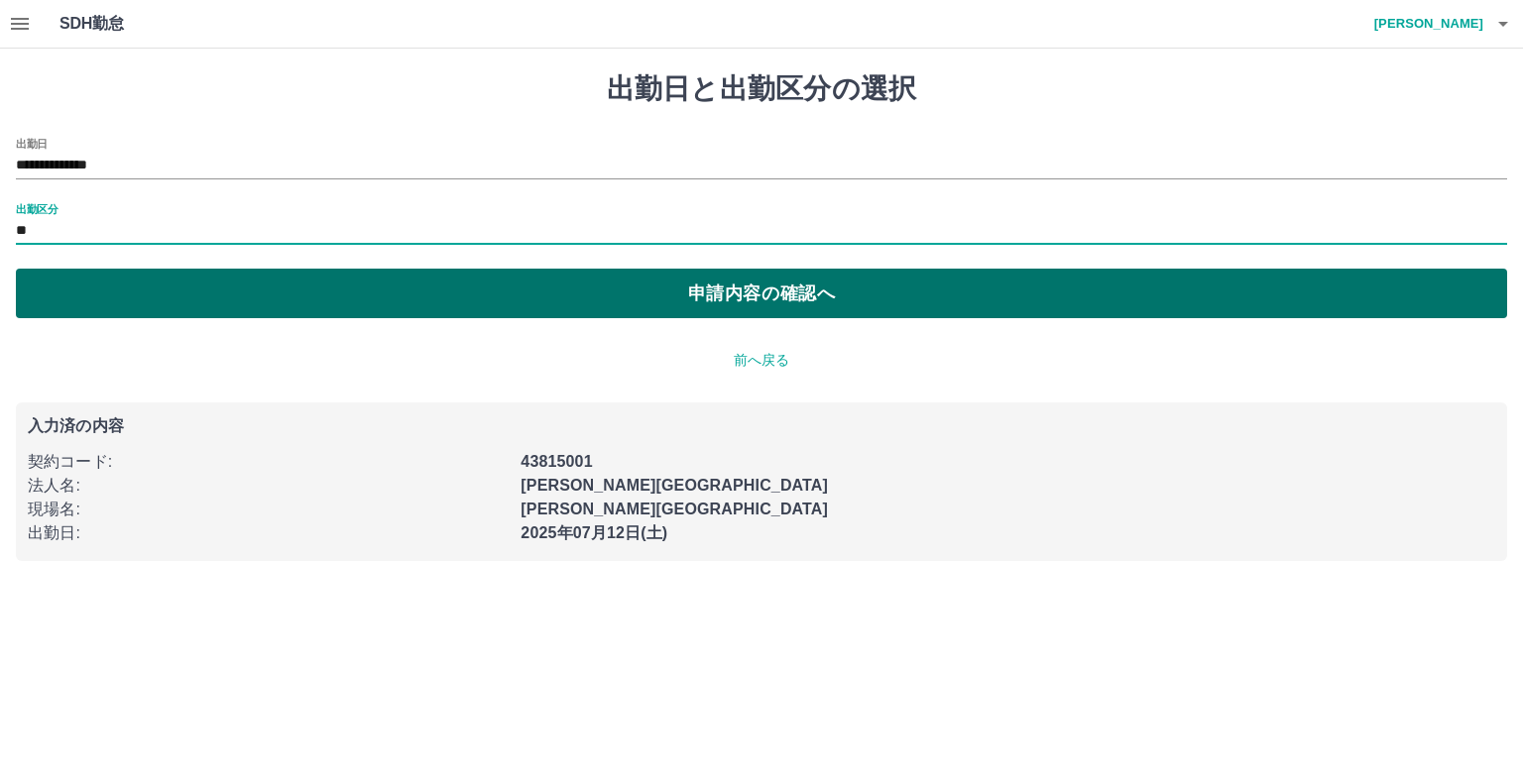 click on "申請内容の確認へ" at bounding box center [762, 293] 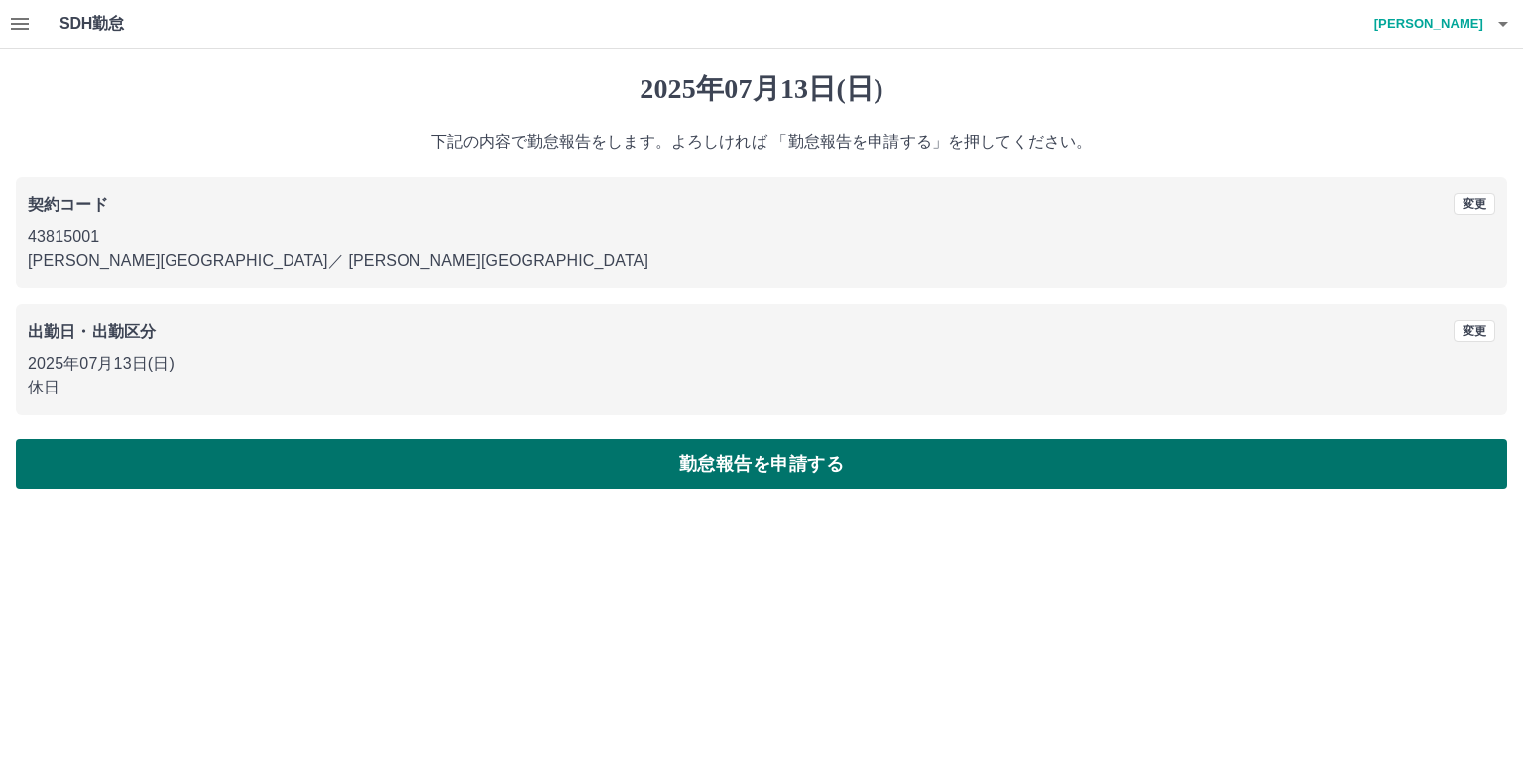 click on "勤怠報告を申請する" at bounding box center (762, 464) 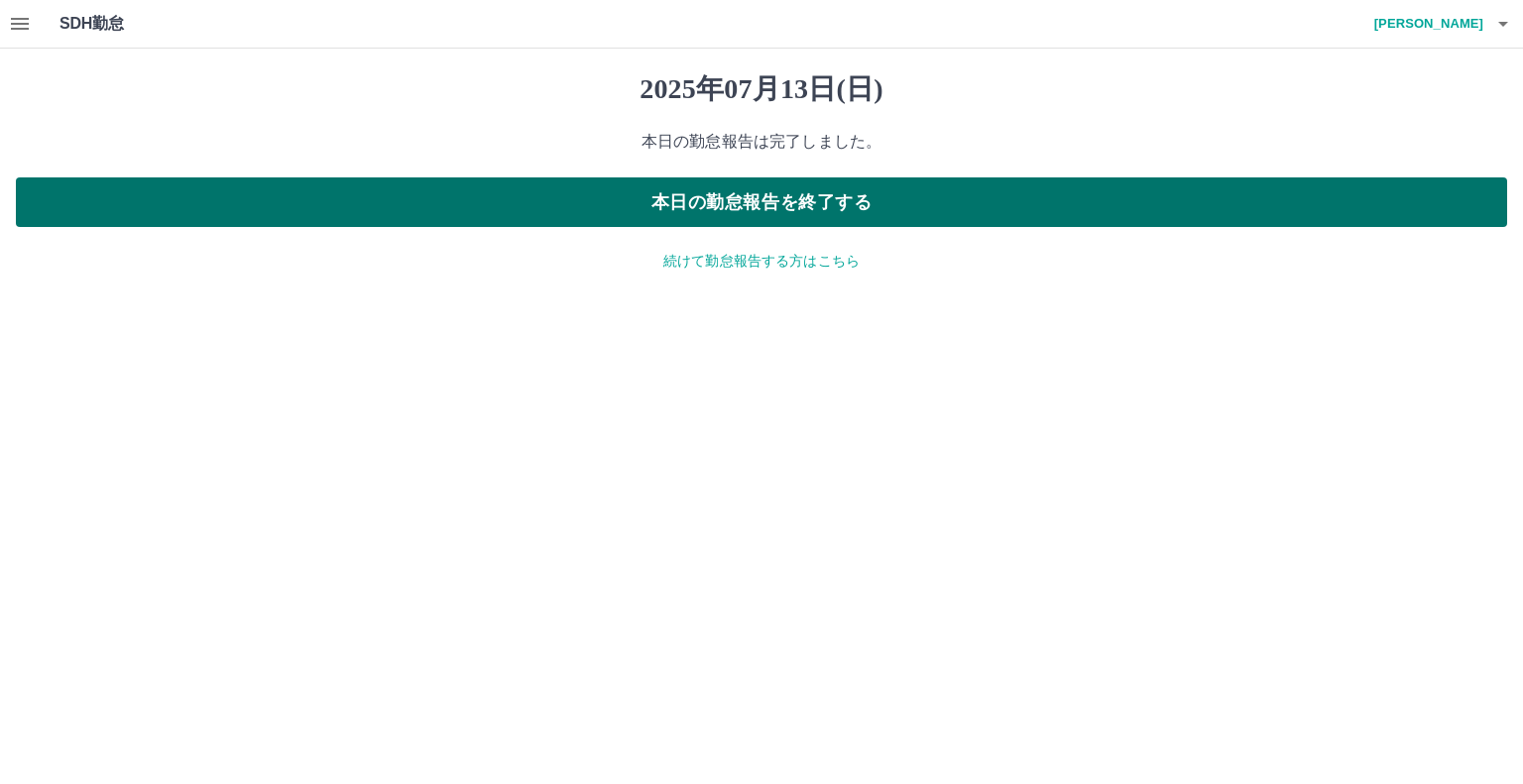 click on "本日の勤怠報告を終了する" at bounding box center (762, 202) 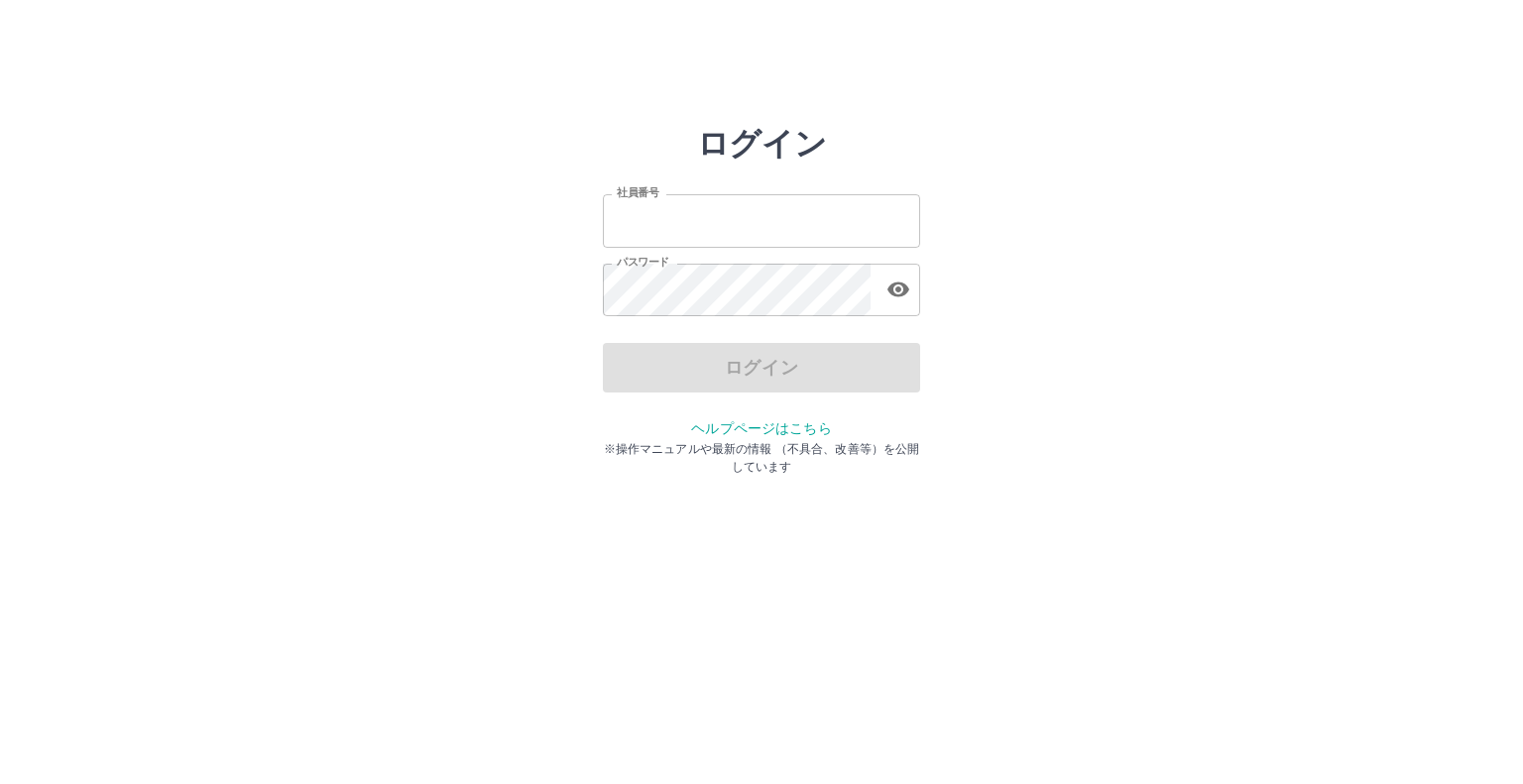 scroll, scrollTop: 0, scrollLeft: 0, axis: both 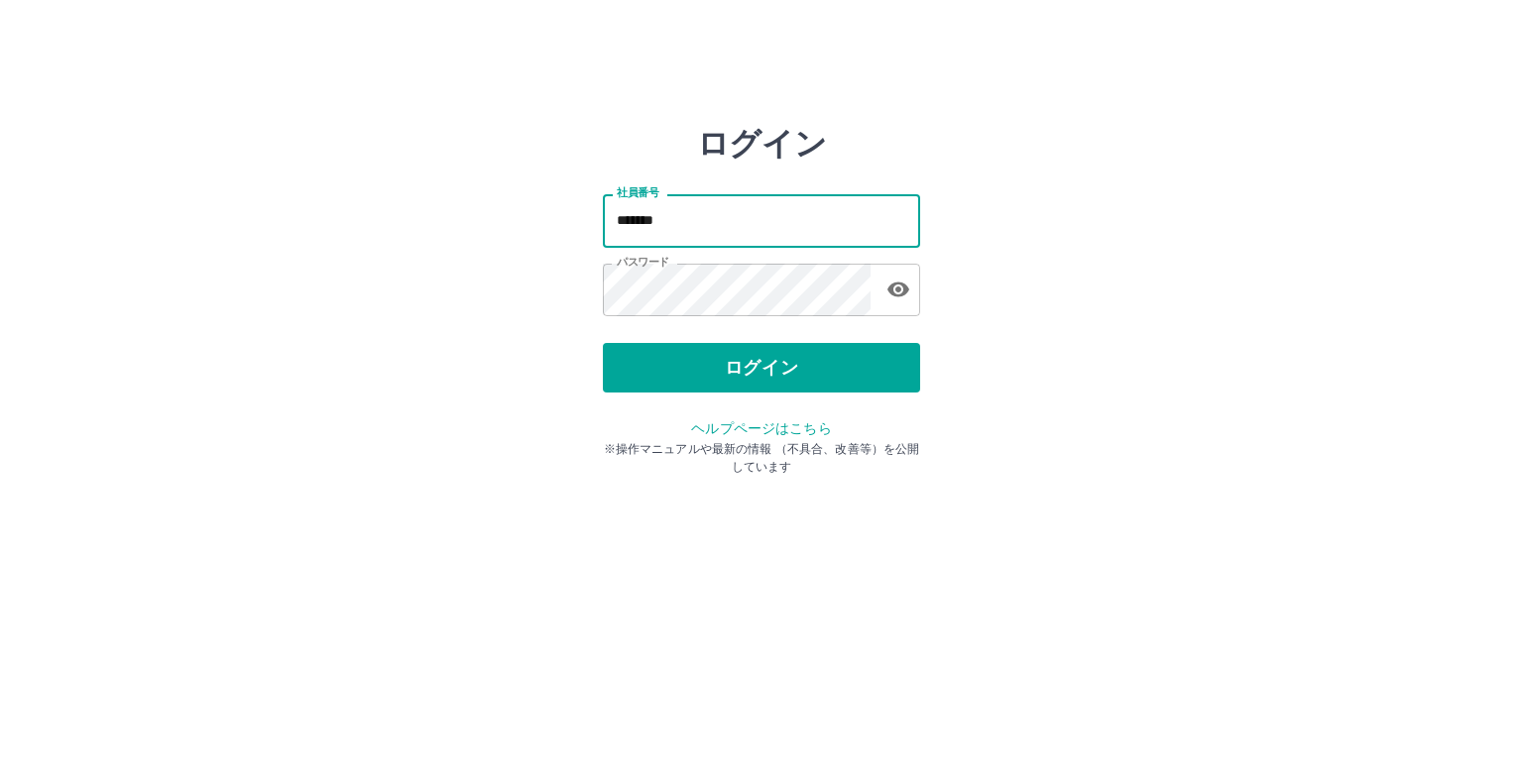 click on "*******" at bounding box center (762, 220) 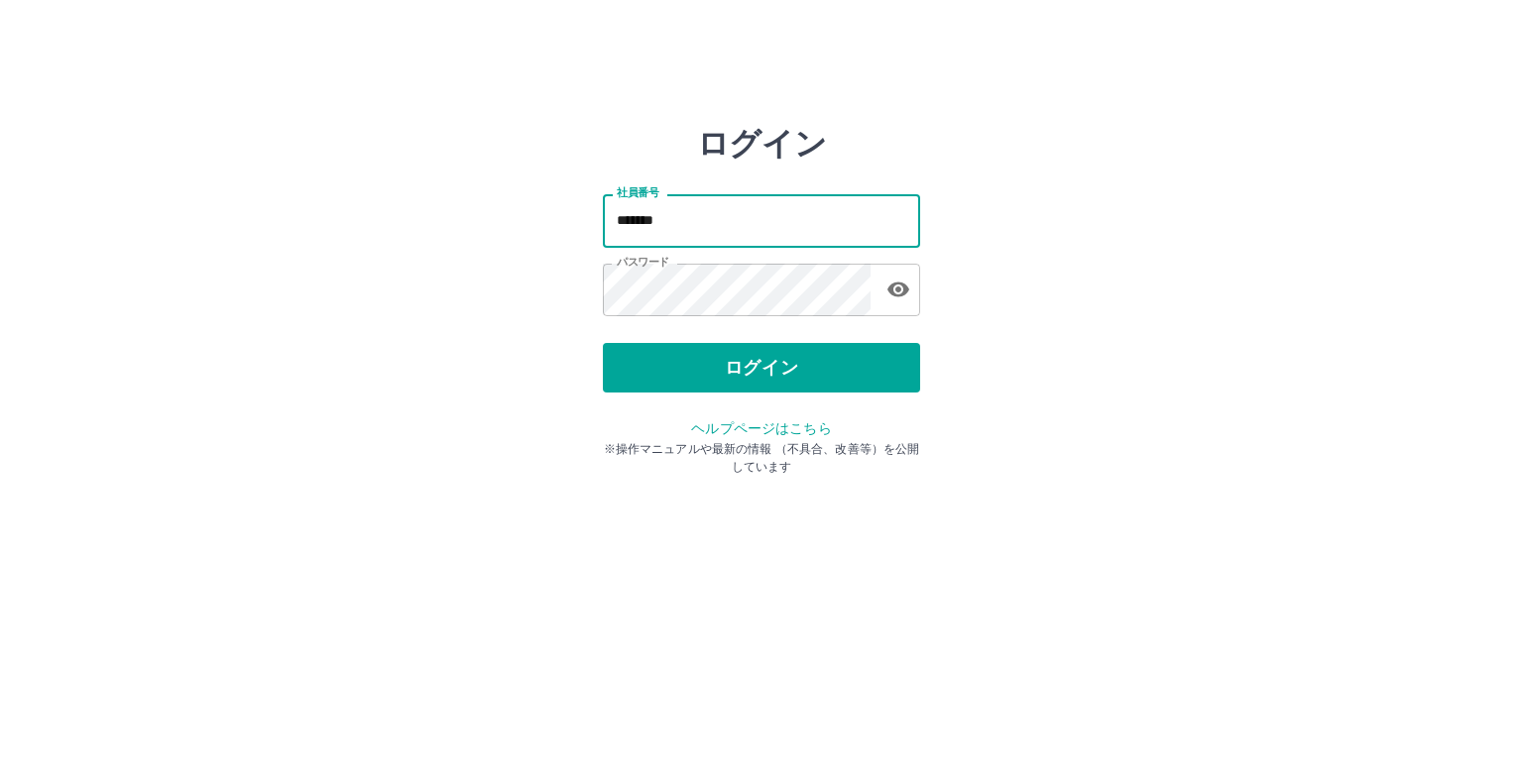 type on "*******" 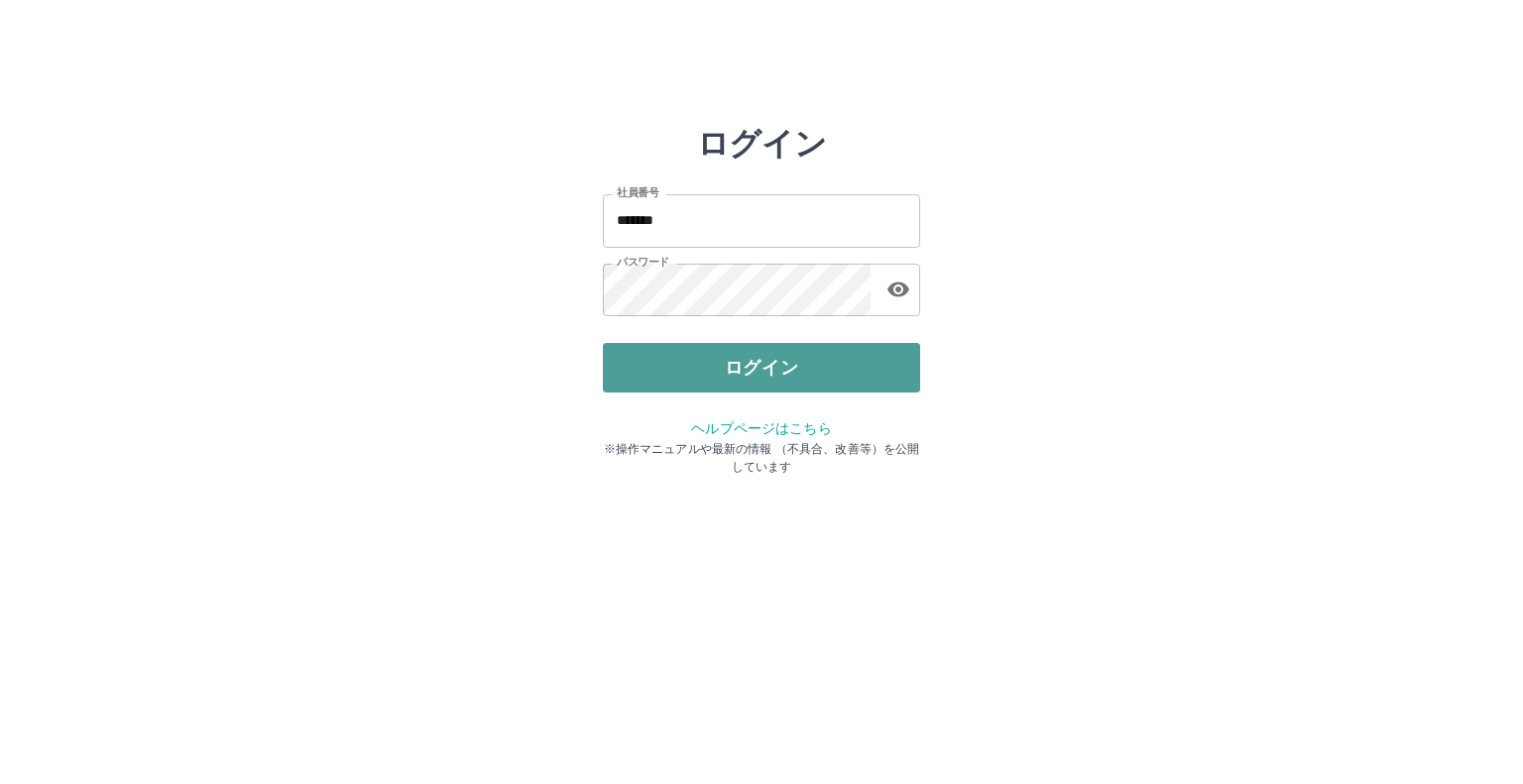 click on "ログイン" at bounding box center (762, 368) 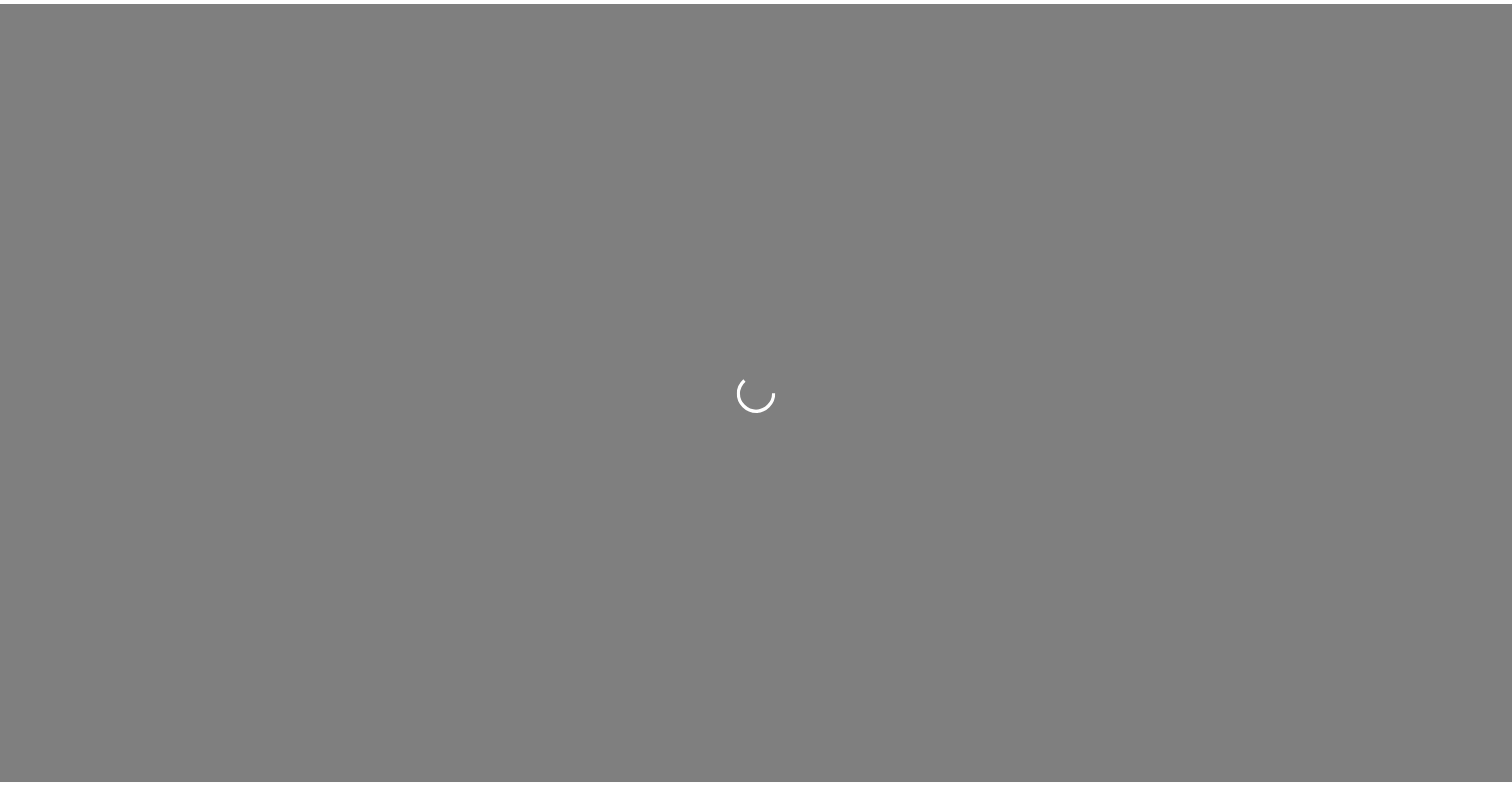 scroll, scrollTop: 0, scrollLeft: 0, axis: both 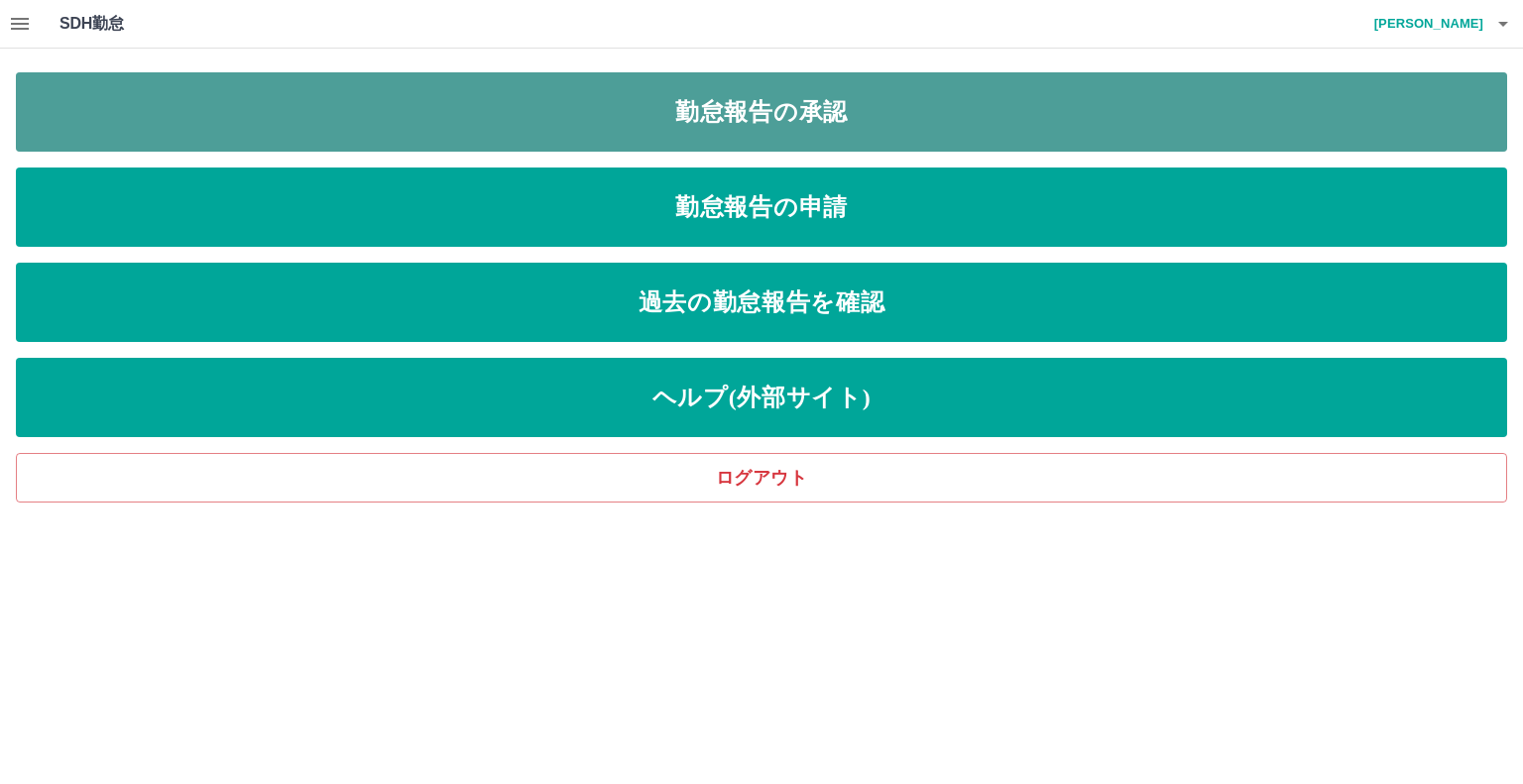 click on "勤怠報告の承認" at bounding box center (762, 112) 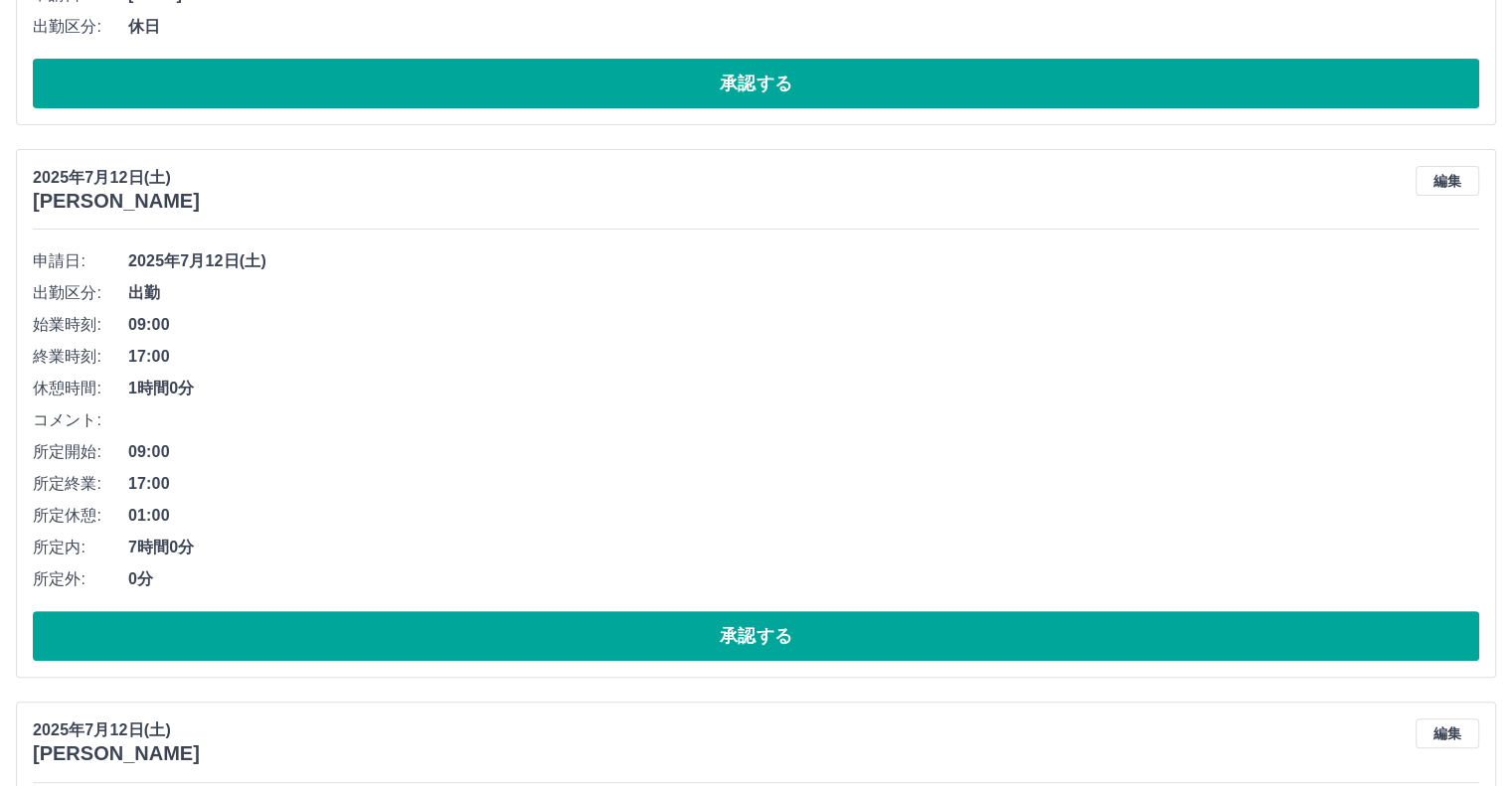 scroll, scrollTop: 397, scrollLeft: 0, axis: vertical 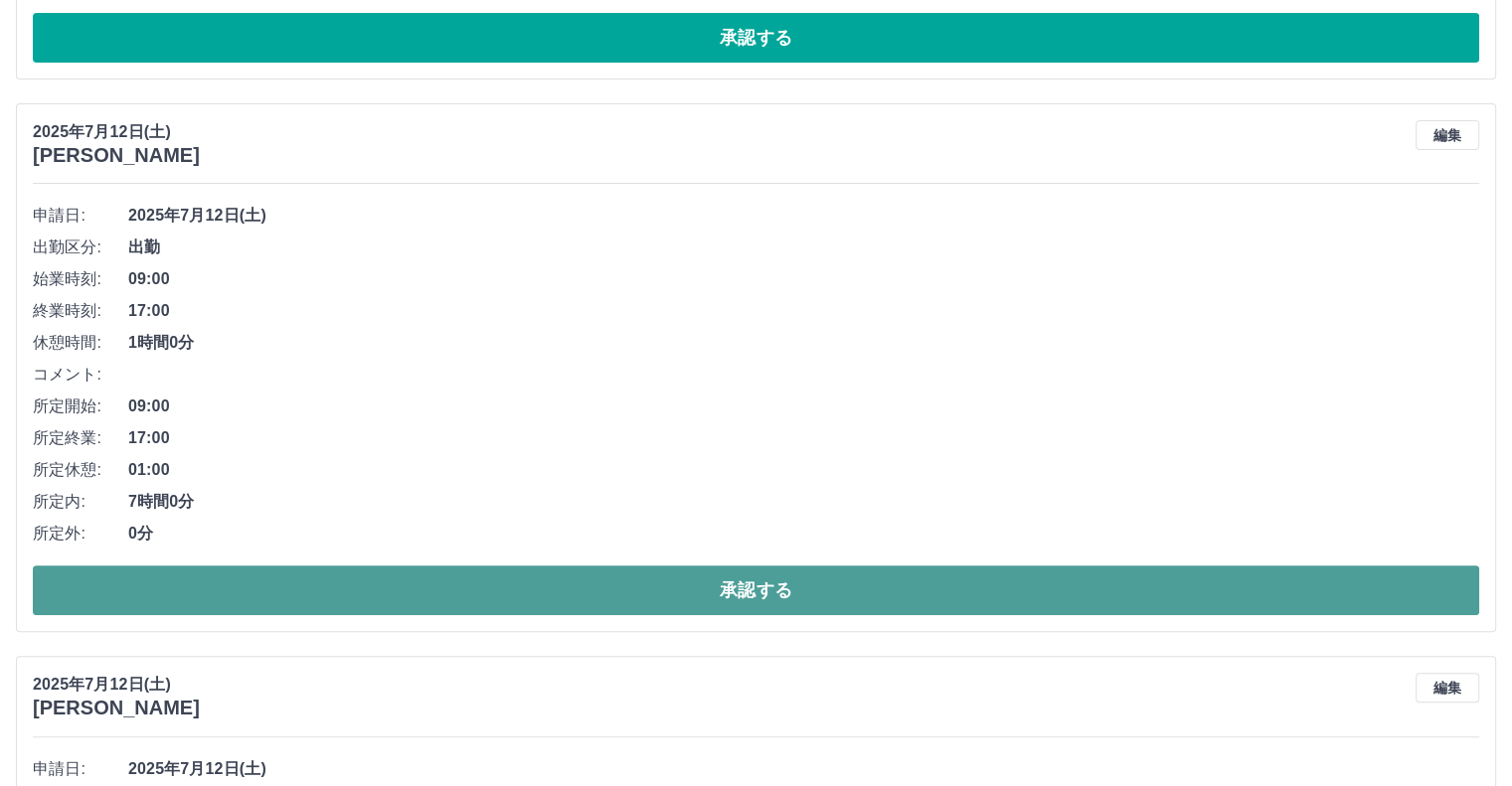 click on "承認する" at bounding box center (756, 590) 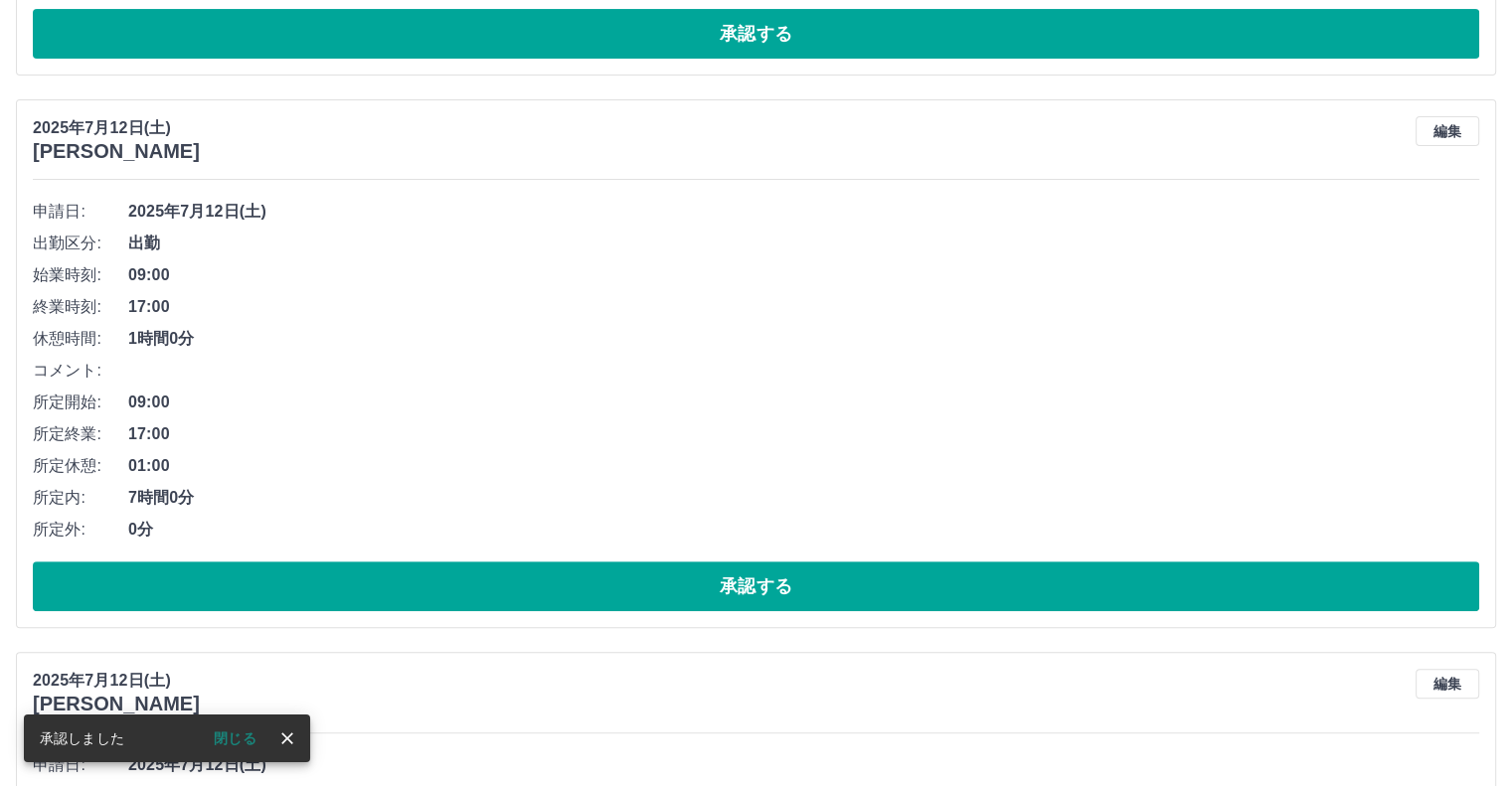 scroll, scrollTop: 397, scrollLeft: 0, axis: vertical 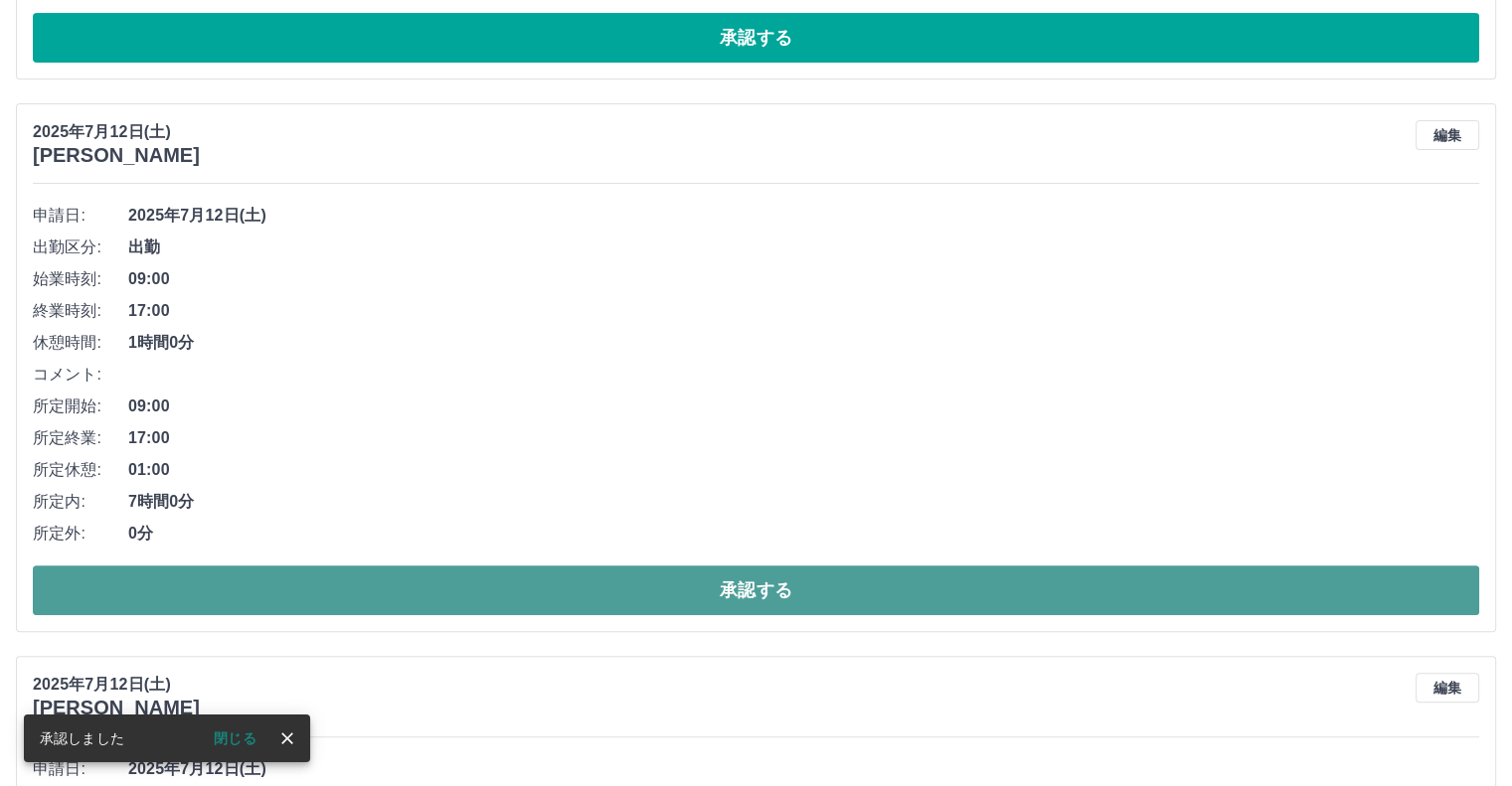 click on "承認する" at bounding box center (756, 590) 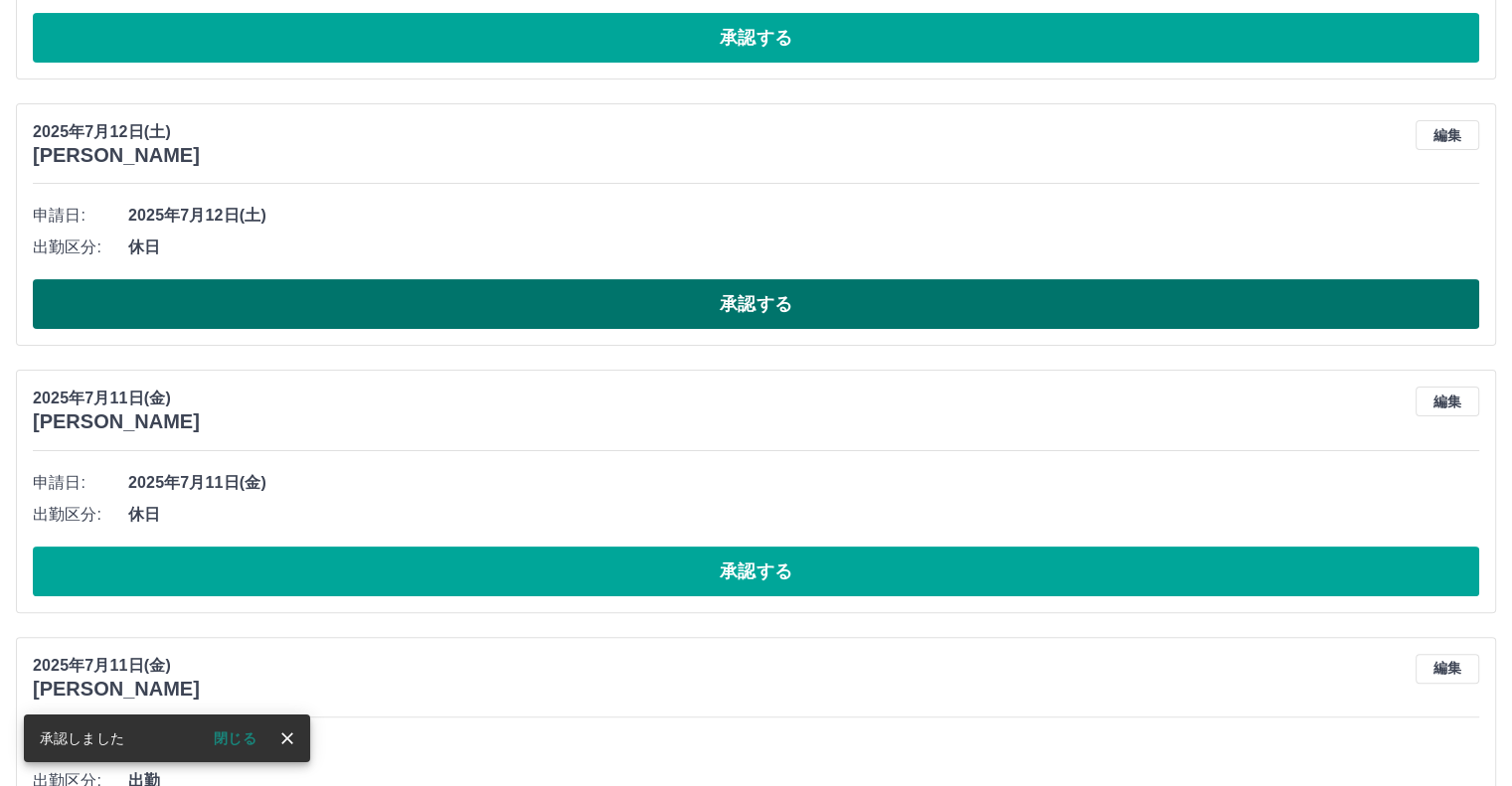 click on "承認する" at bounding box center [756, 304] 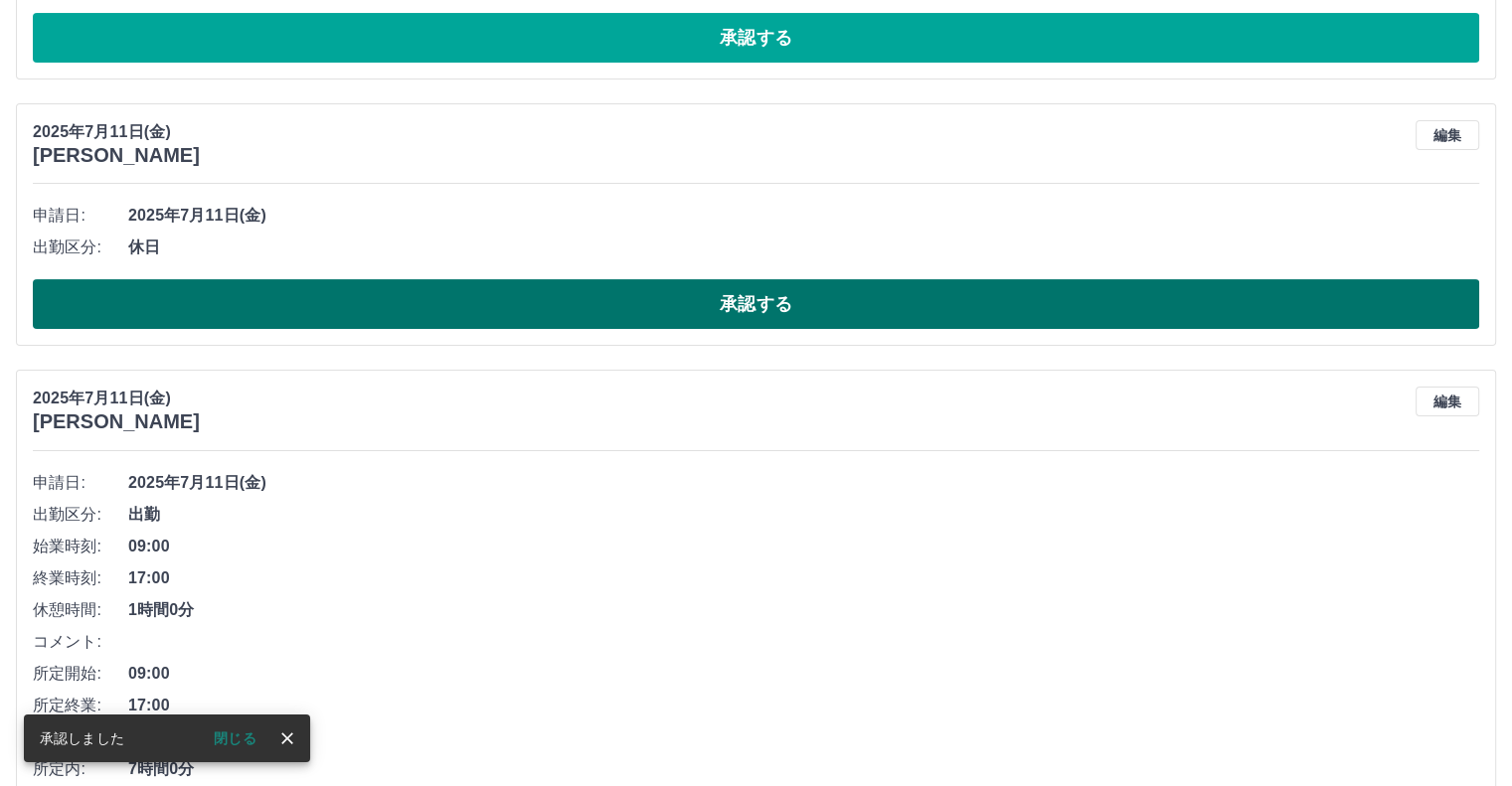 click on "承認する" at bounding box center (756, 304) 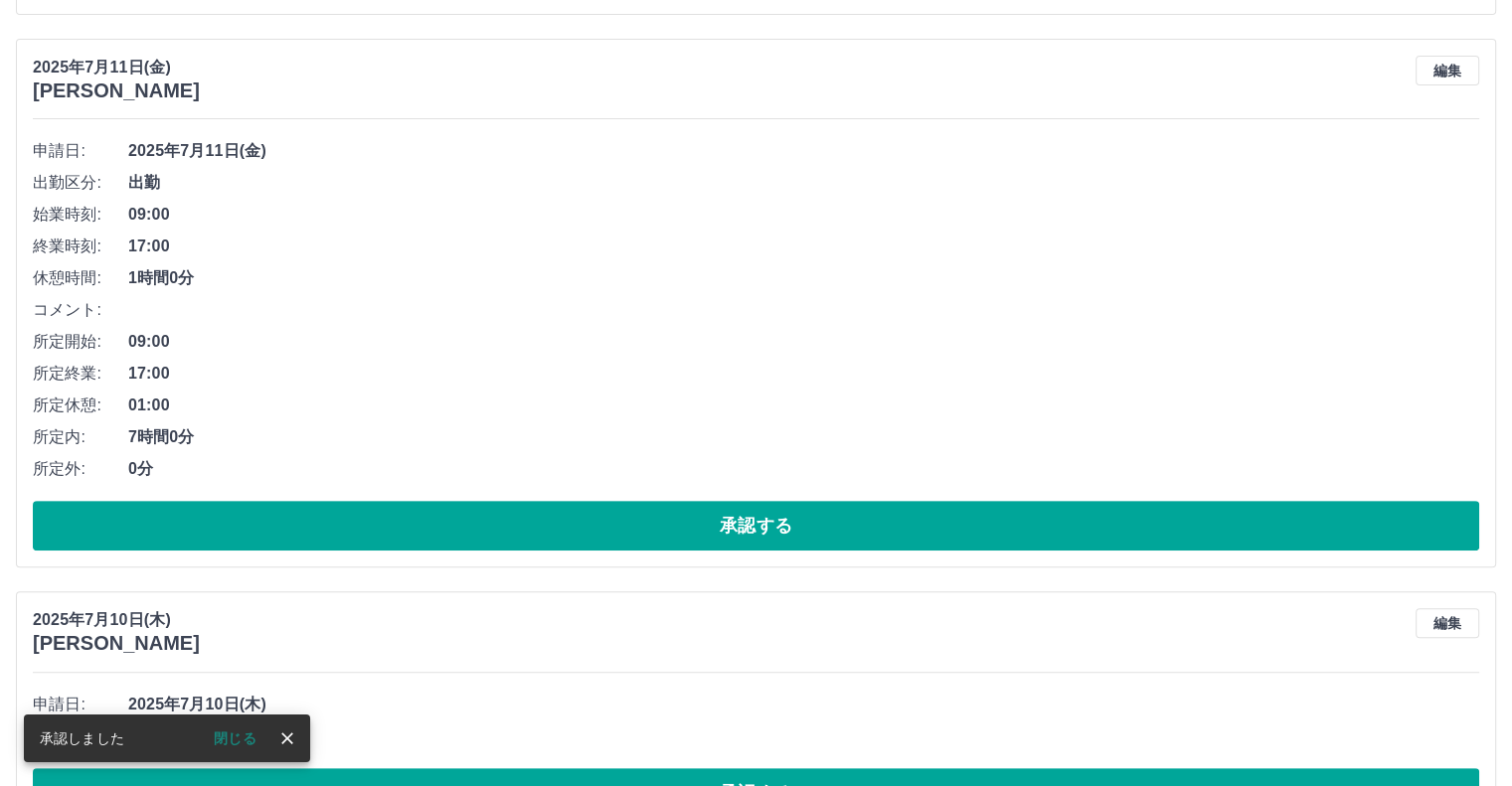 scroll, scrollTop: 497, scrollLeft: 0, axis: vertical 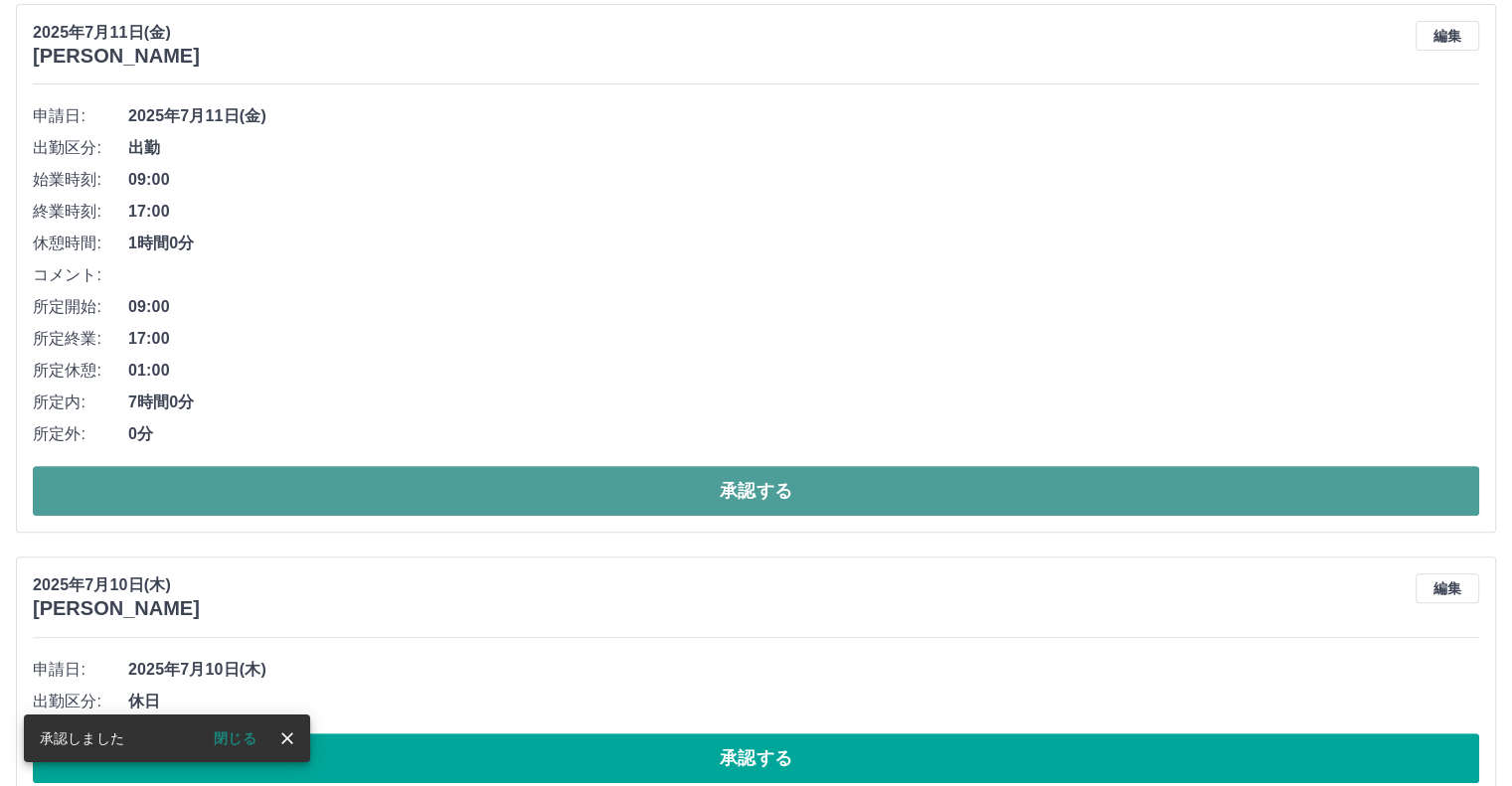 click on "承認する" at bounding box center (756, 491) 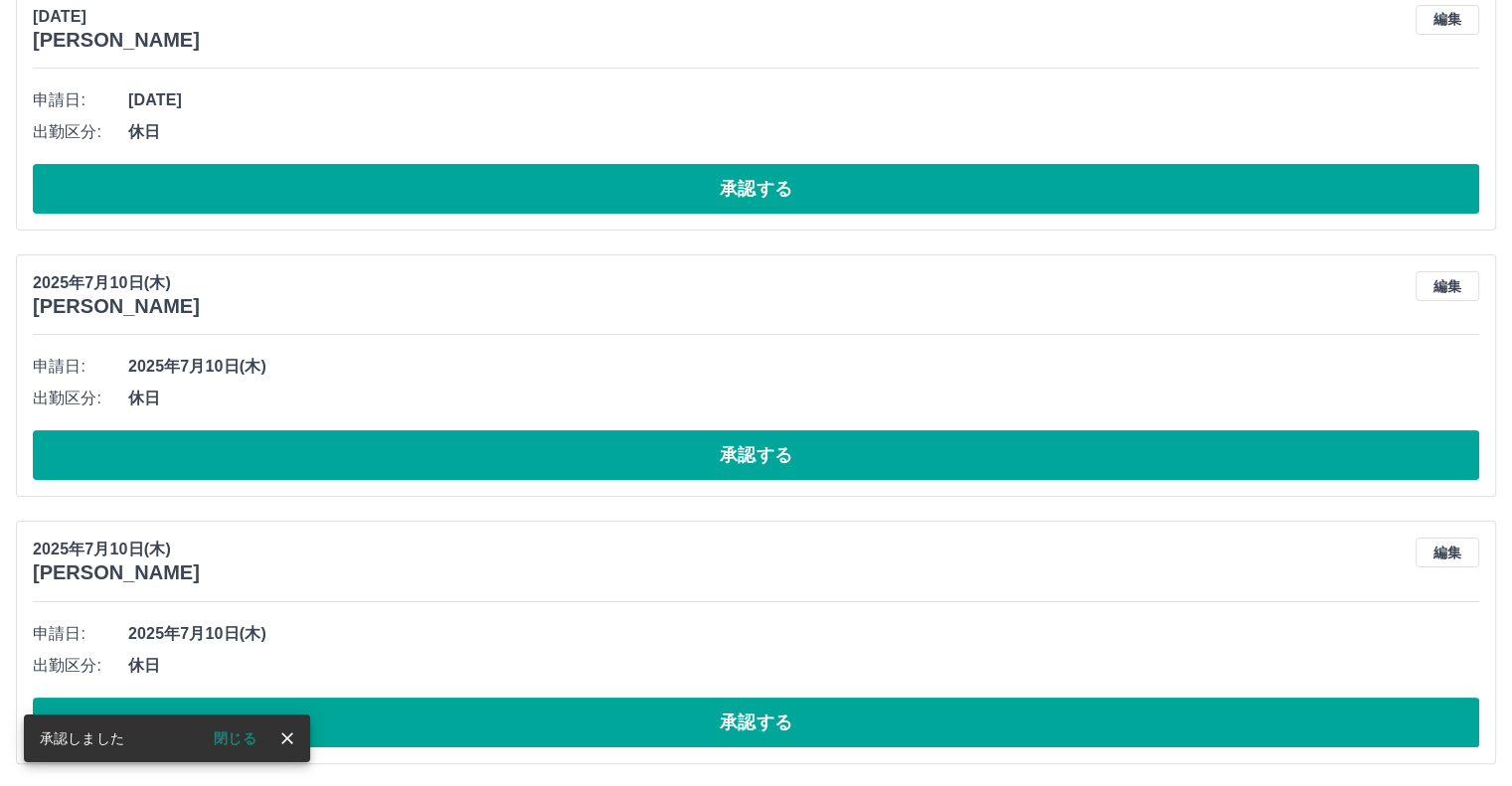 scroll, scrollTop: 246, scrollLeft: 0, axis: vertical 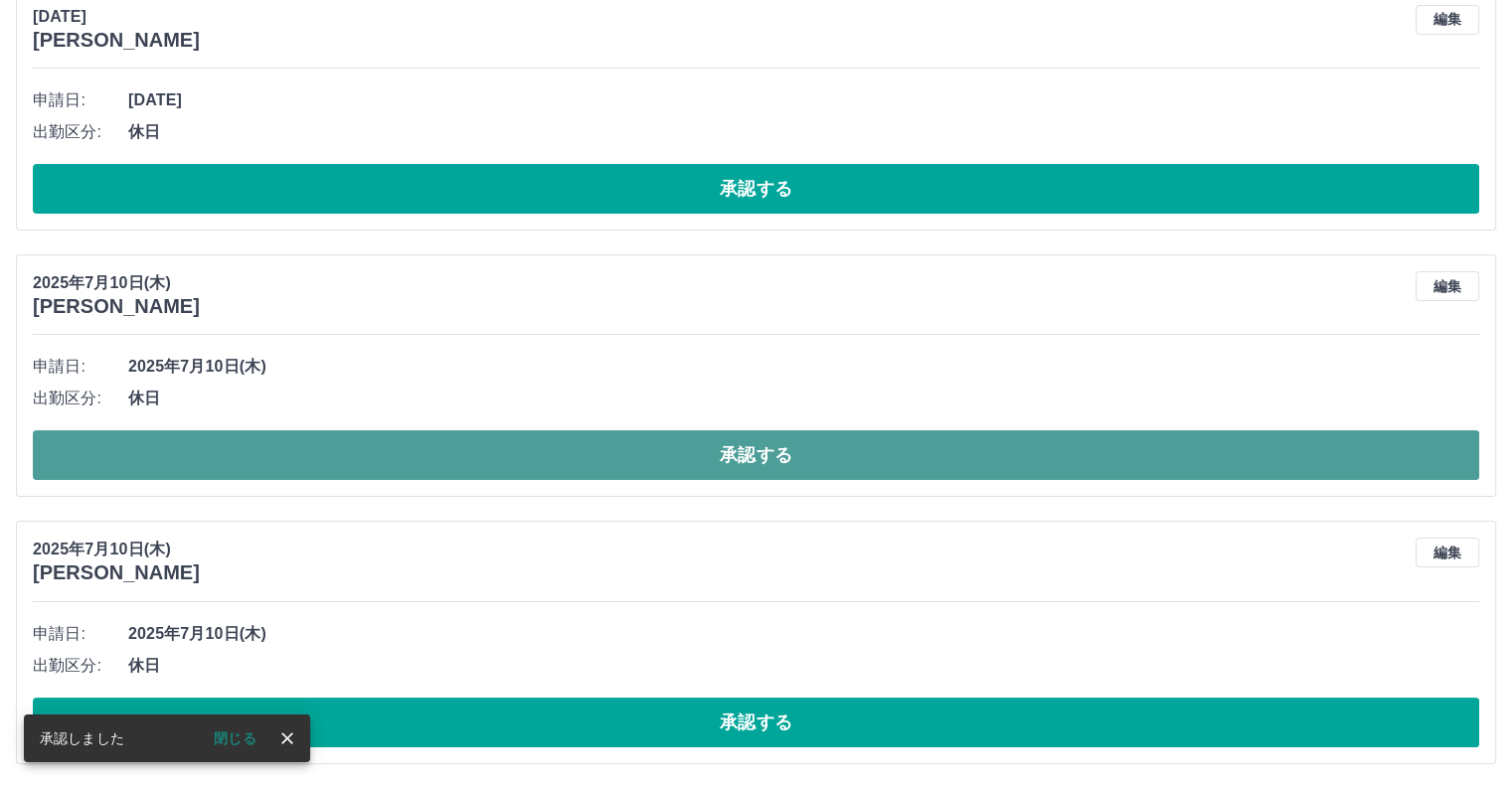 click on "承認する" at bounding box center [756, 455] 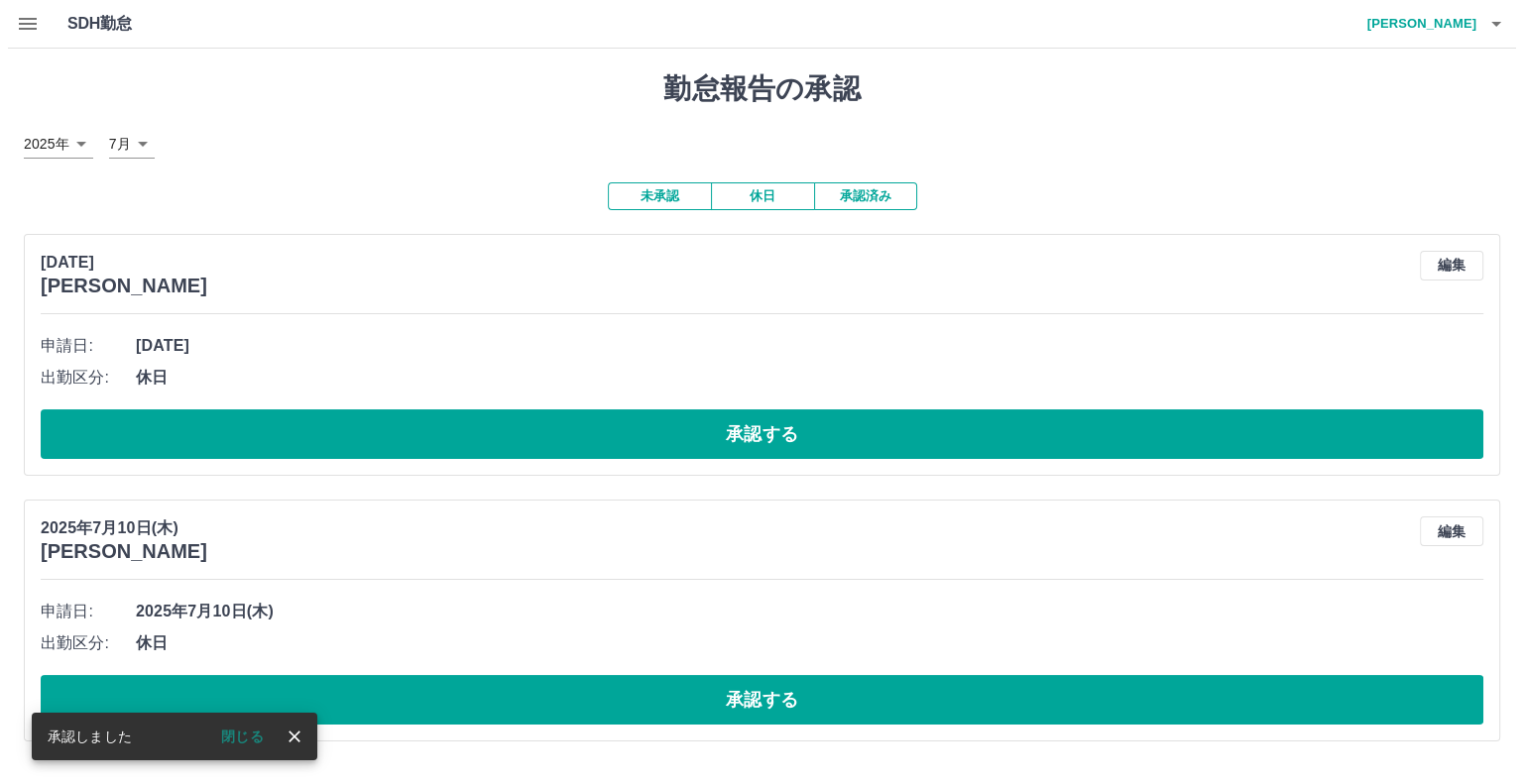 scroll, scrollTop: 0, scrollLeft: 0, axis: both 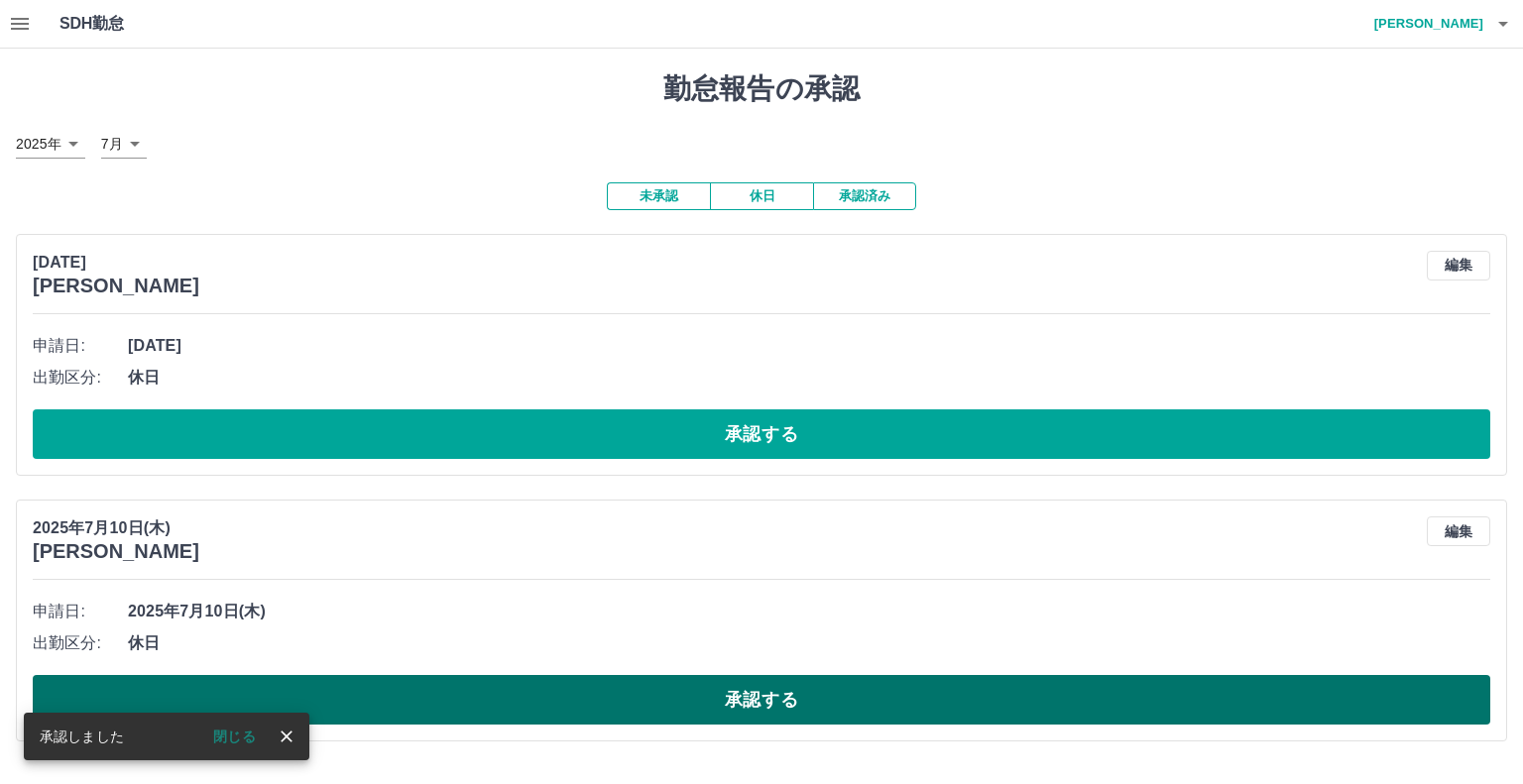 click on "承認する" at bounding box center (762, 700) 